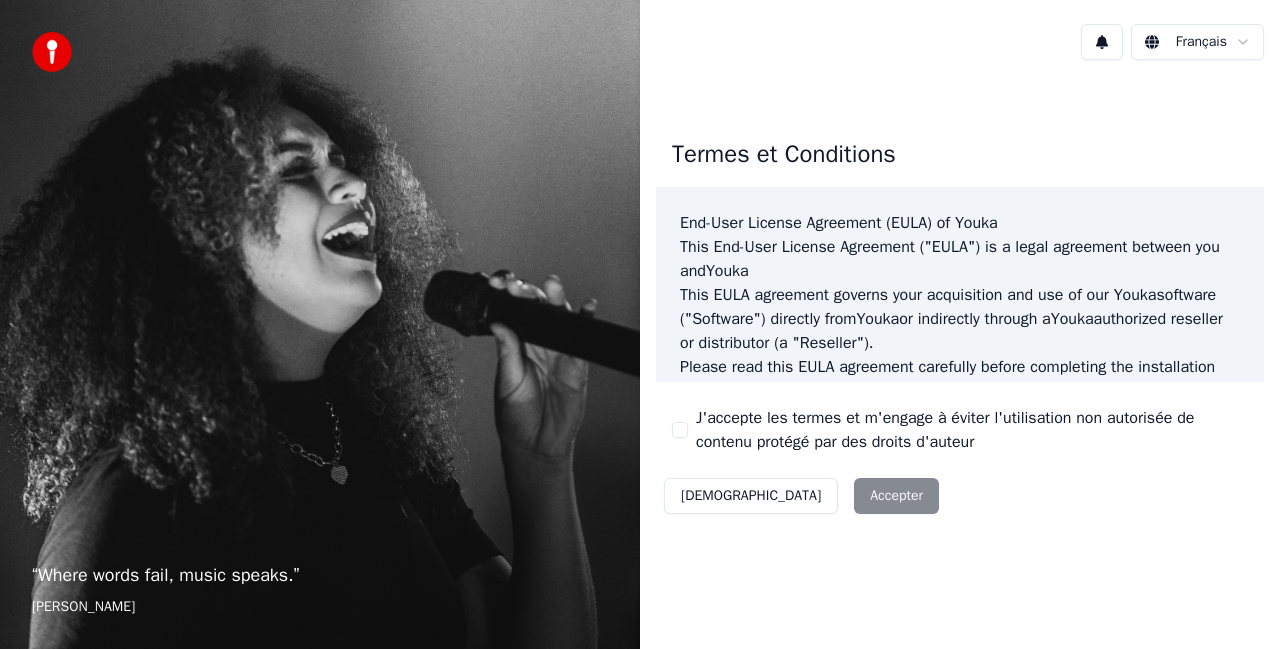 scroll, scrollTop: 0, scrollLeft: 0, axis: both 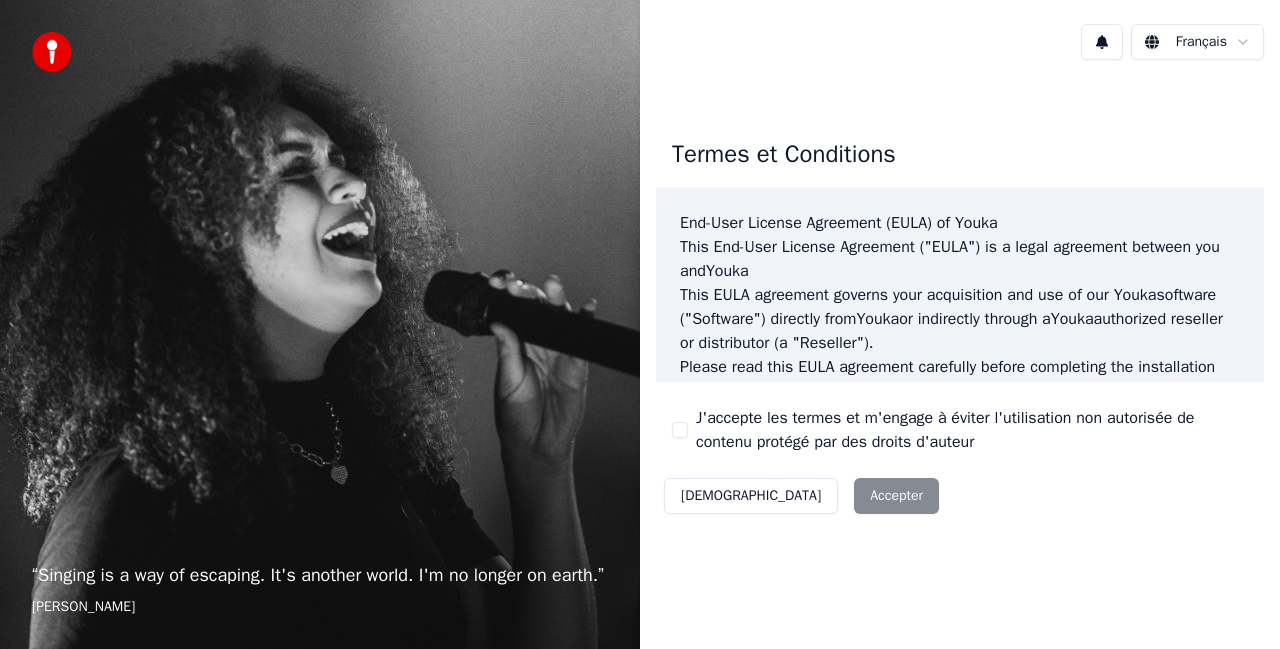 click on "J'accepte les termes et m'engage à éviter l'utilisation non autorisée de contenu protégé par des droits d'auteur" at bounding box center [680, 430] 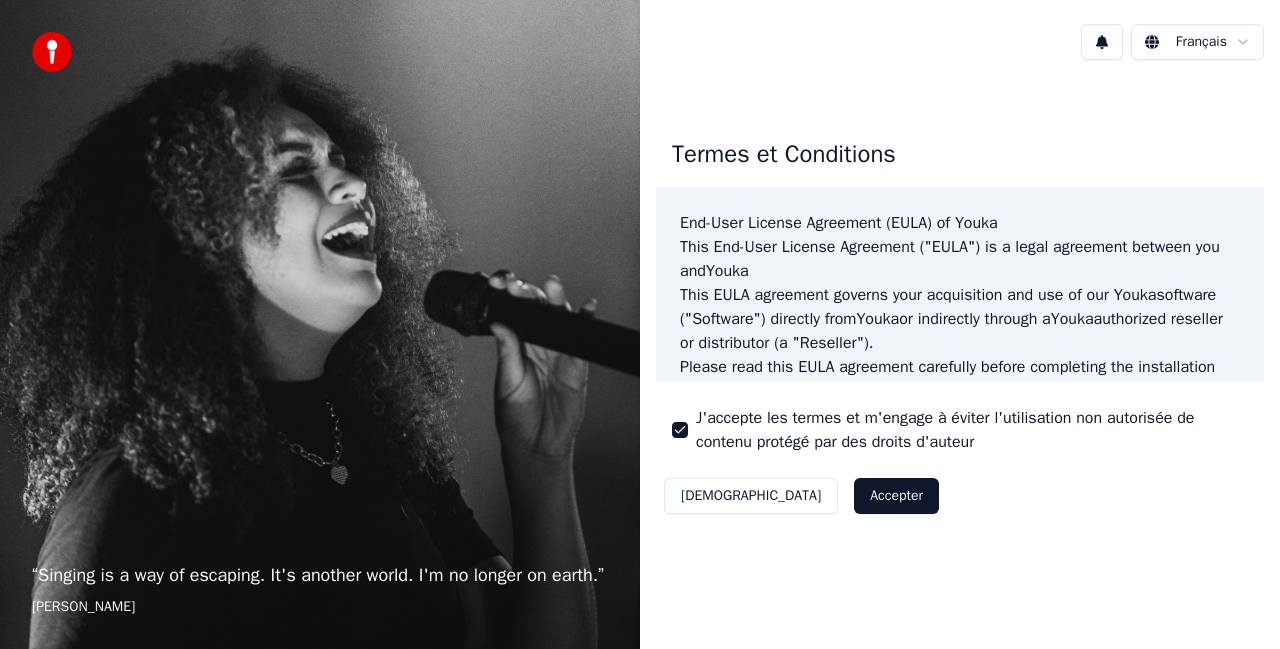 click on "Accepter" at bounding box center [896, 496] 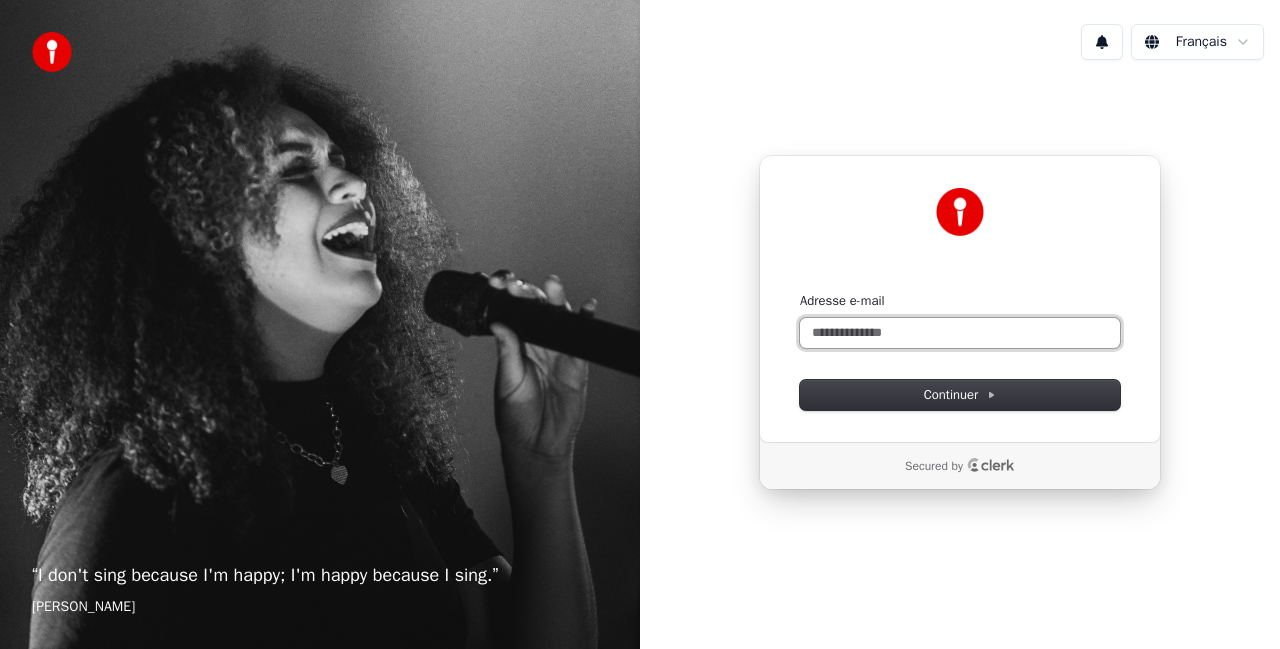 click on "Adresse e-mail" at bounding box center [960, 333] 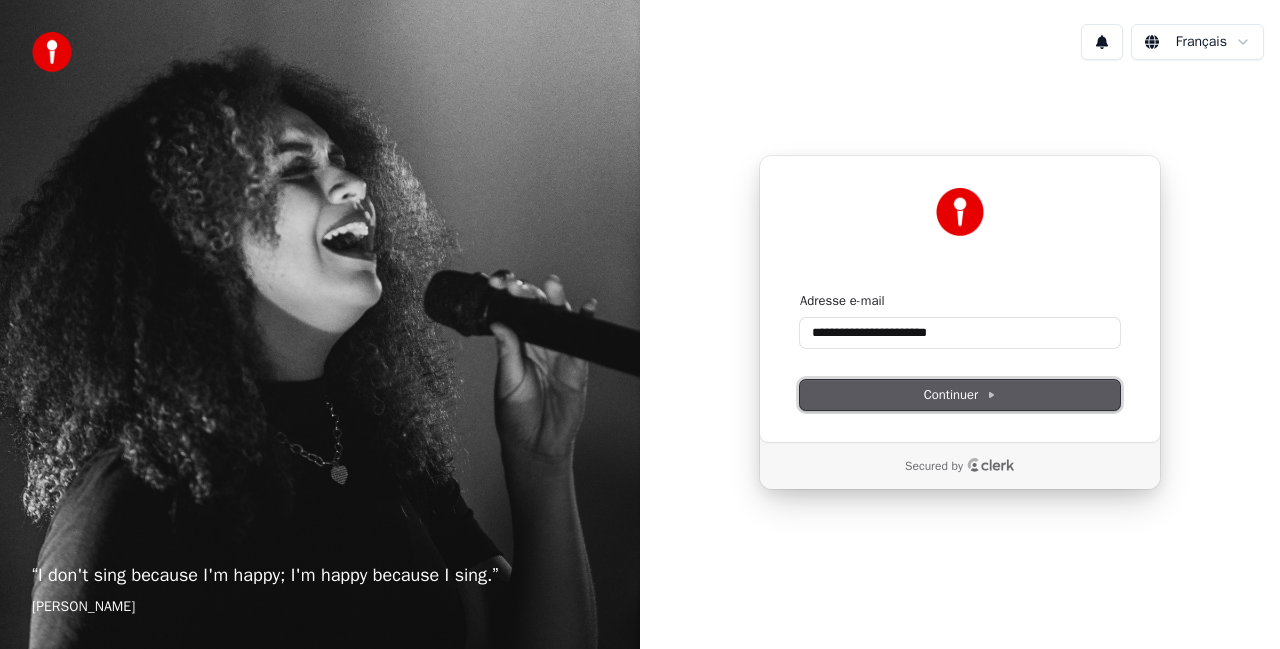 click on "Continuer" at bounding box center [960, 395] 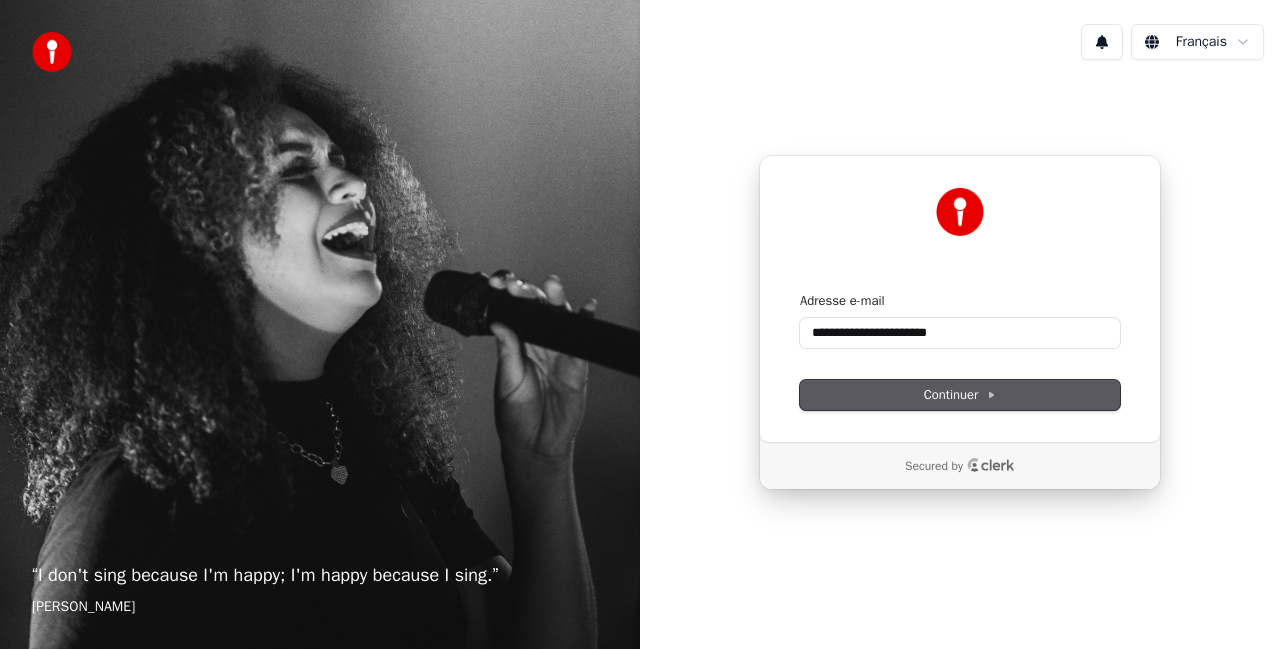 type on "**********" 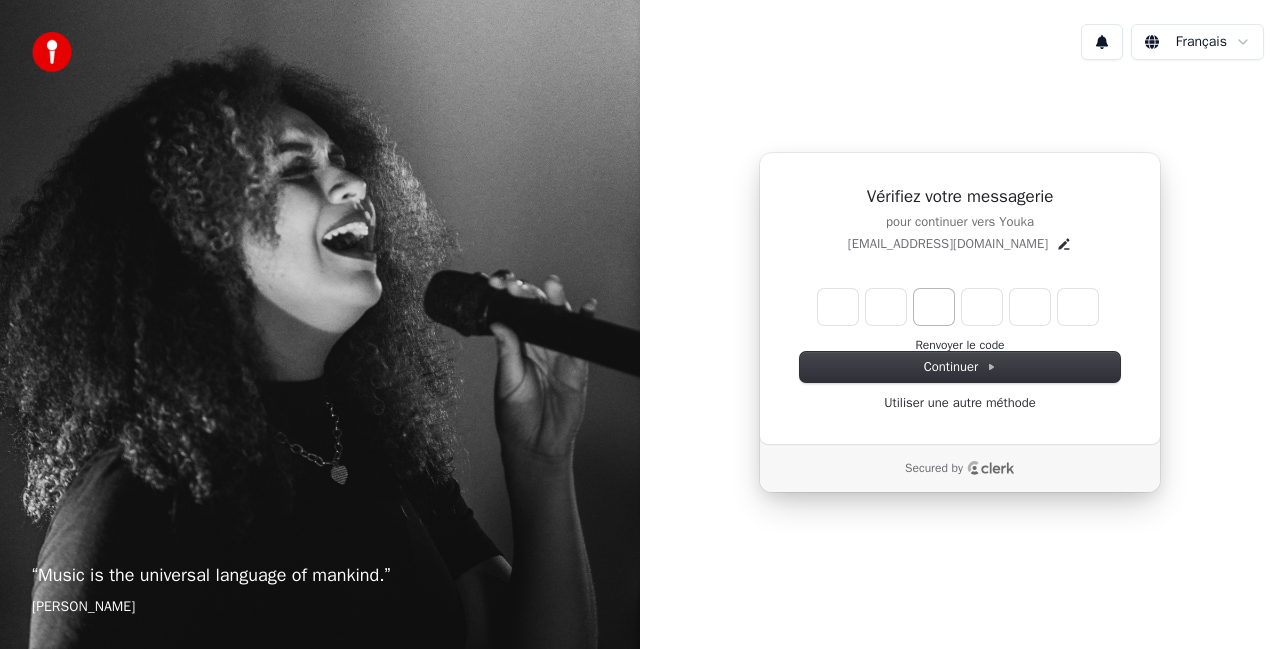 type on "*" 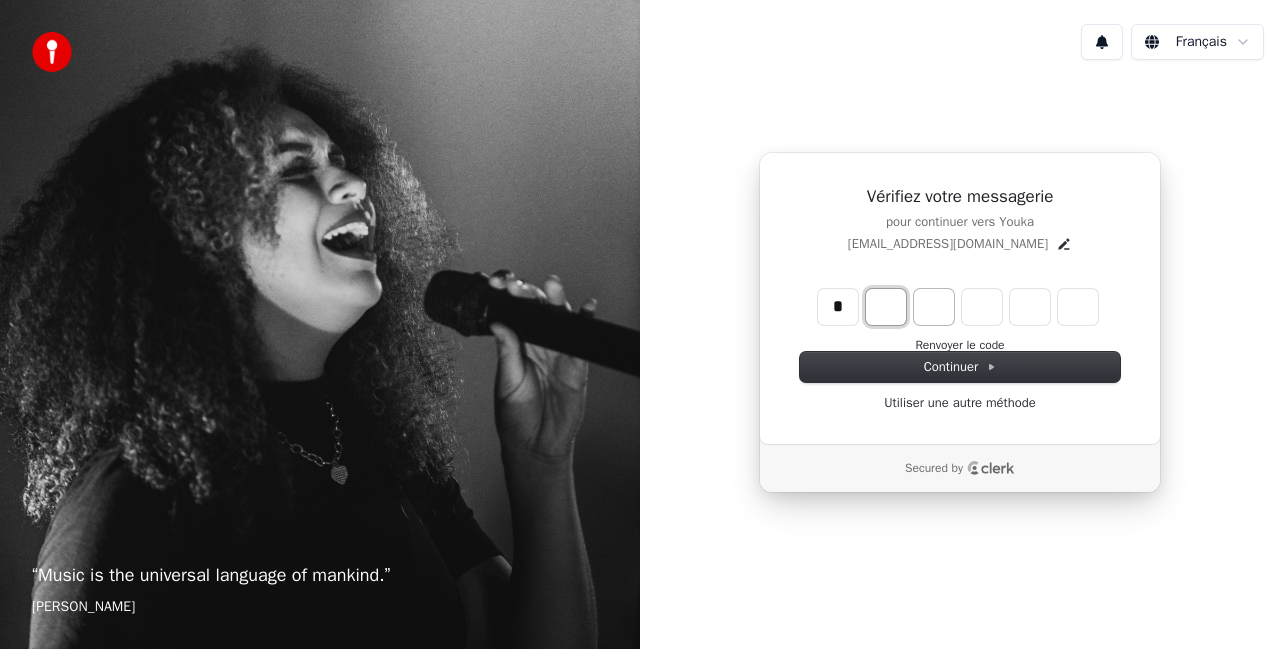 type on "*" 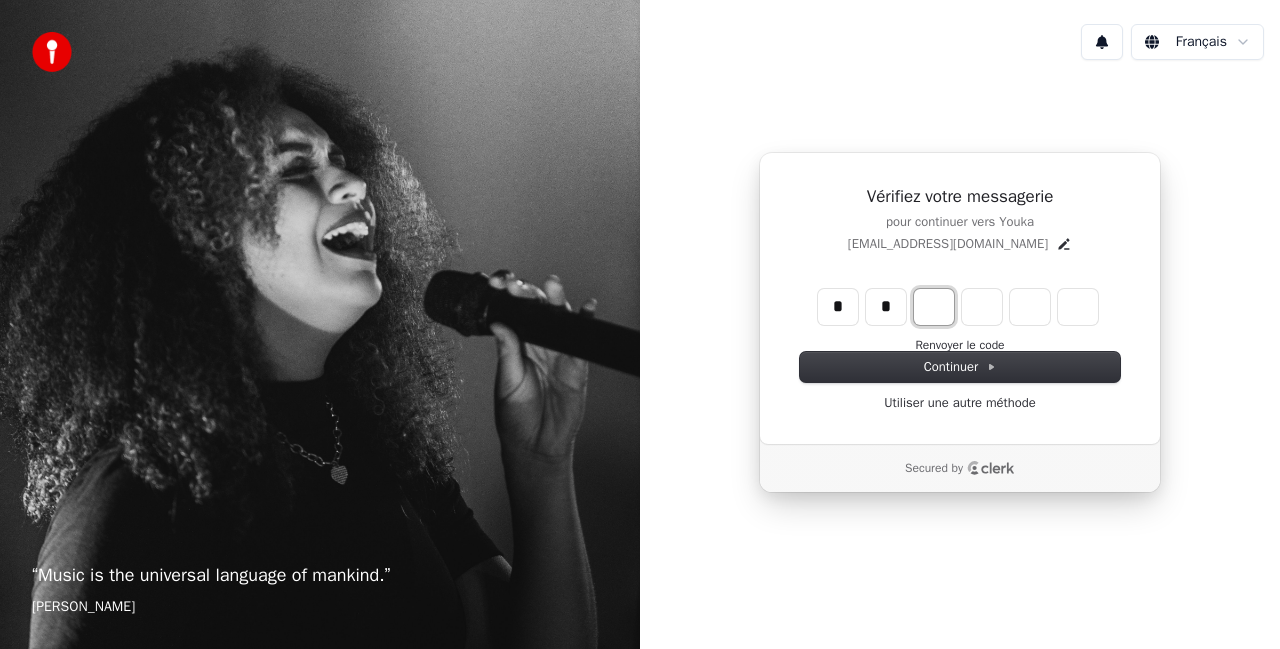 type on "**" 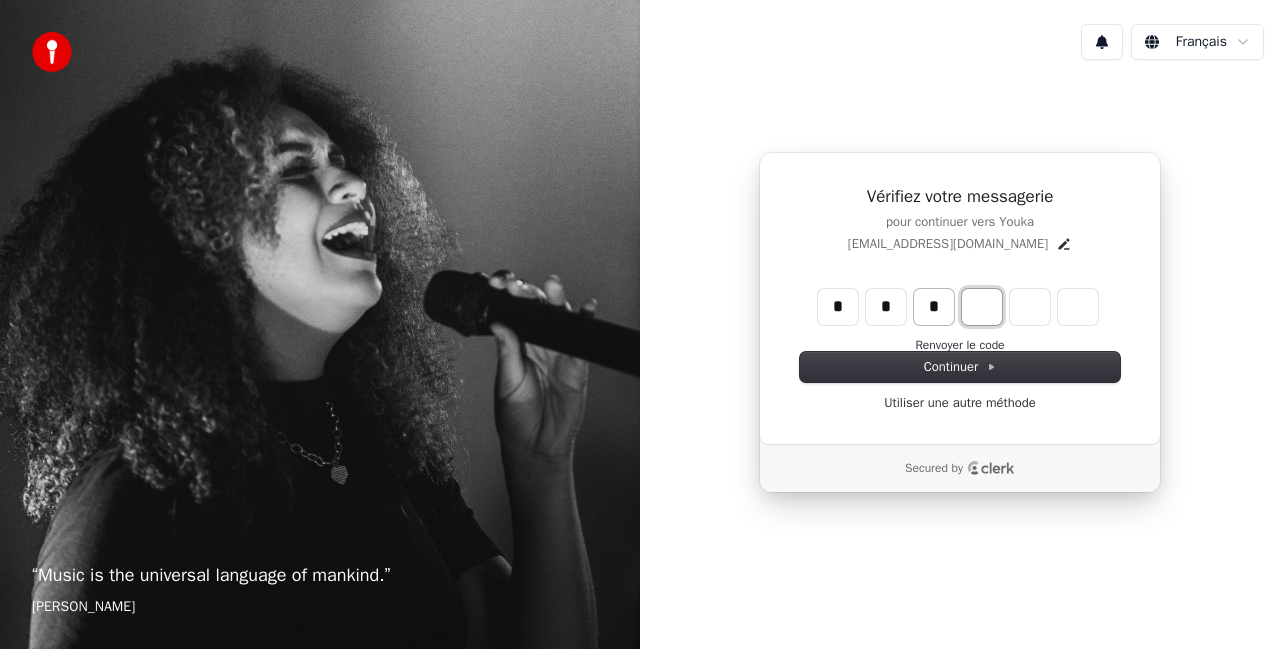 type on "***" 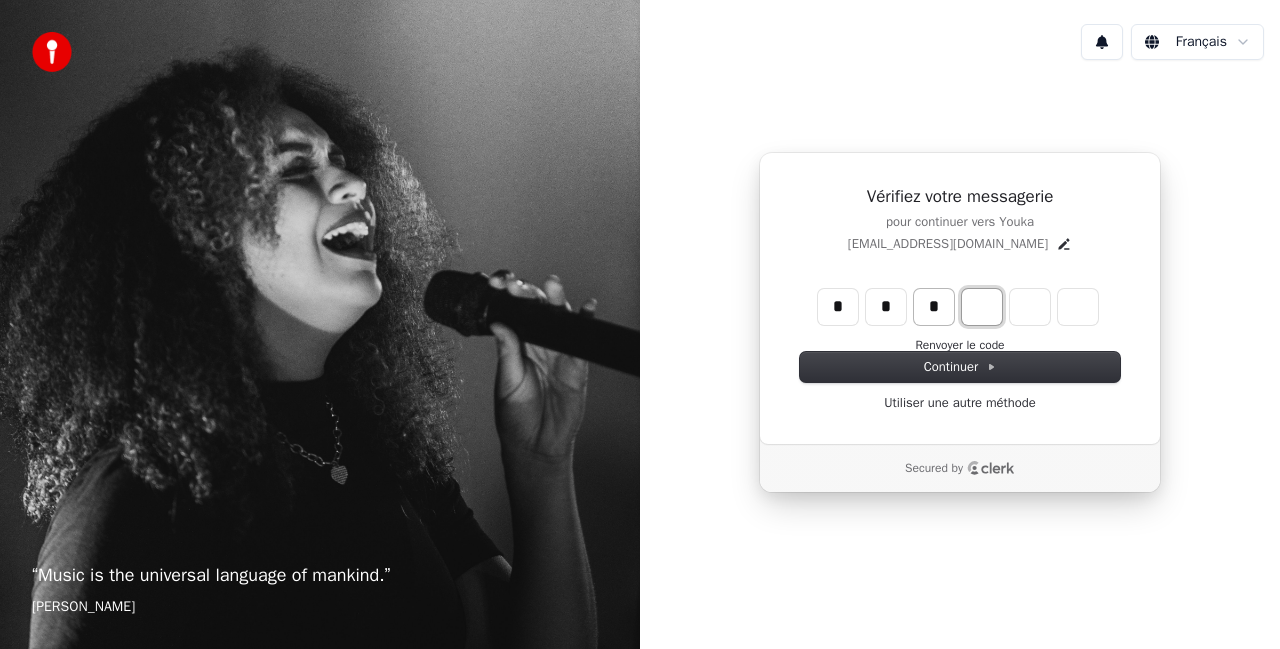 type on "*" 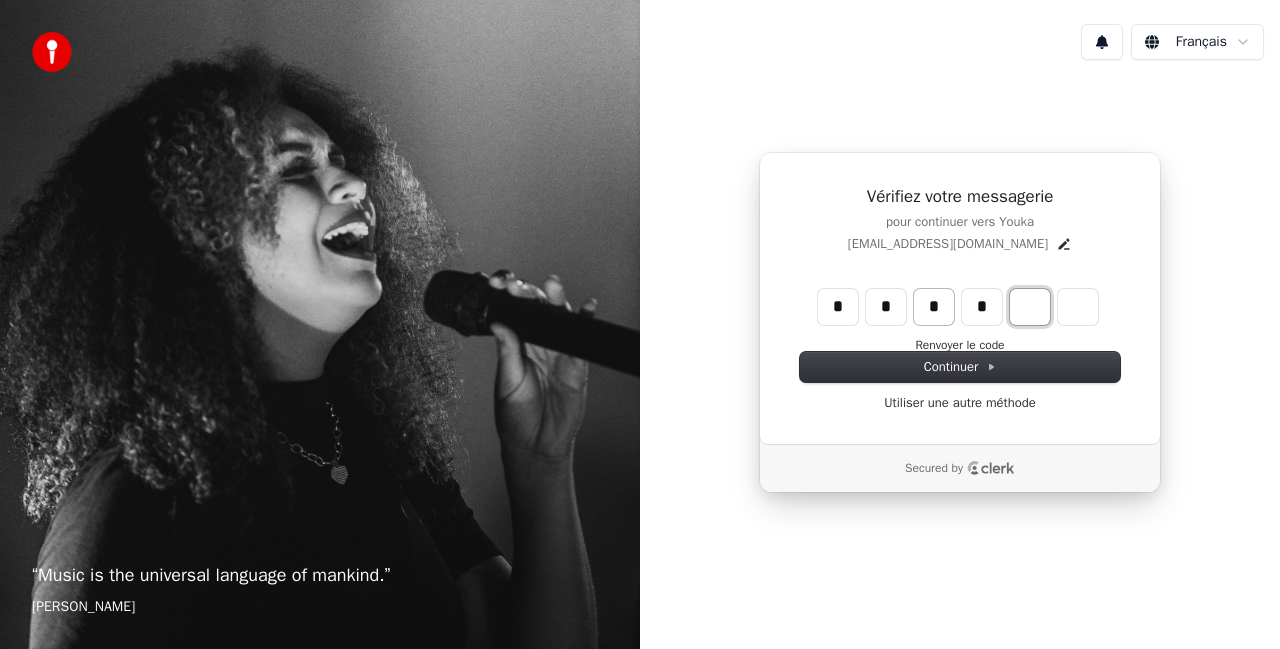 type on "****" 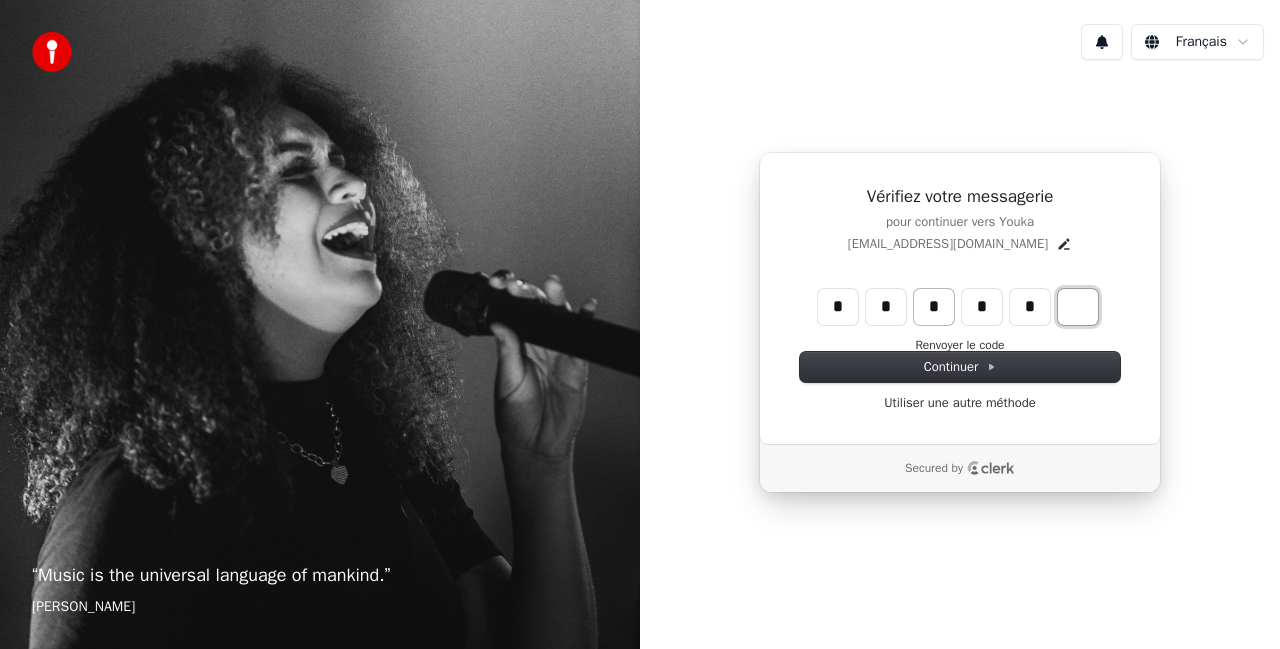 type on "******" 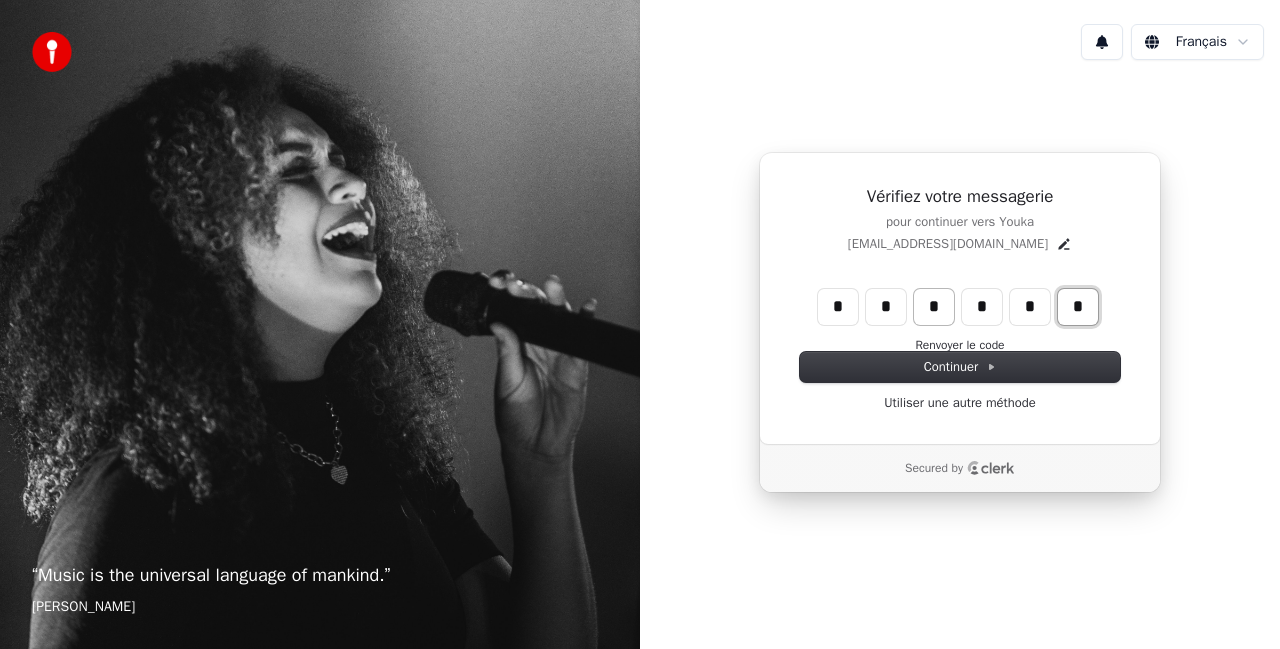 type on "*" 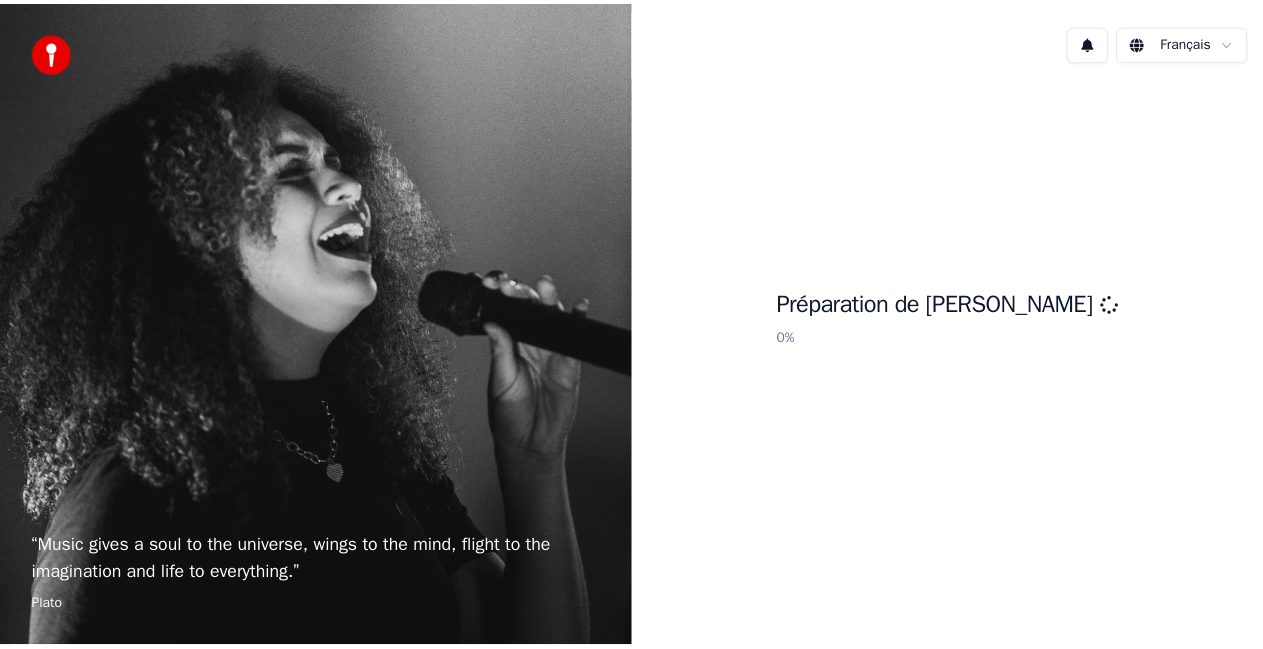 scroll, scrollTop: 0, scrollLeft: 0, axis: both 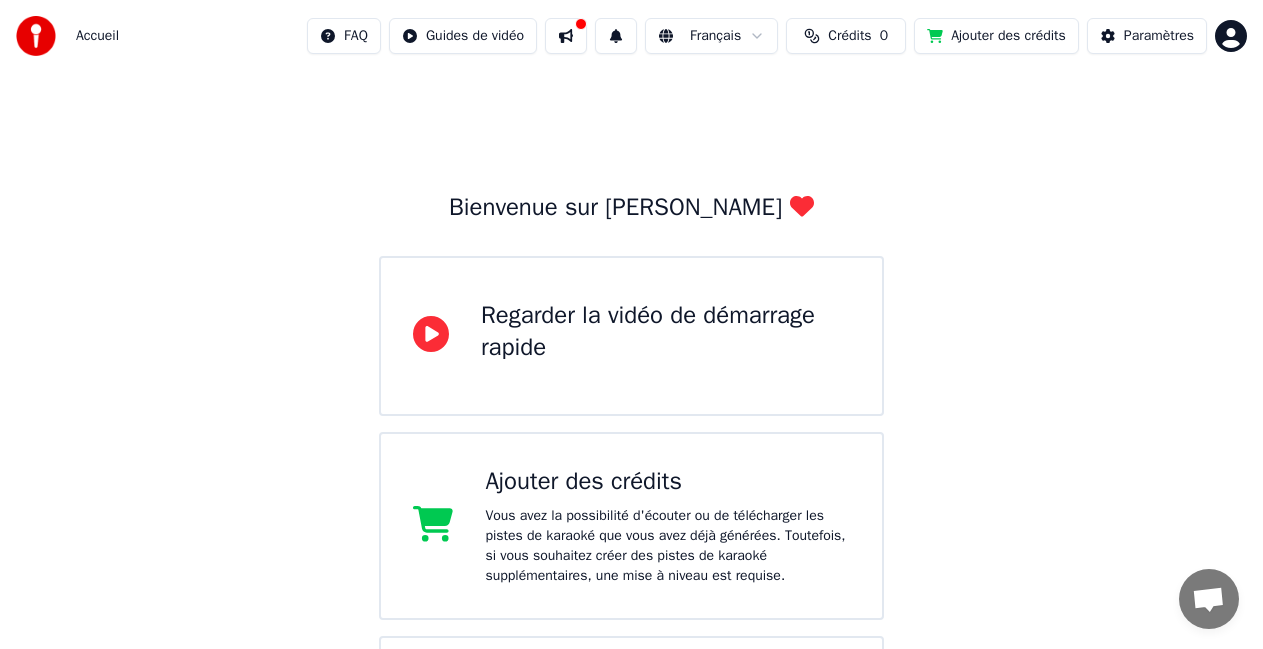 click at bounding box center [566, 36] 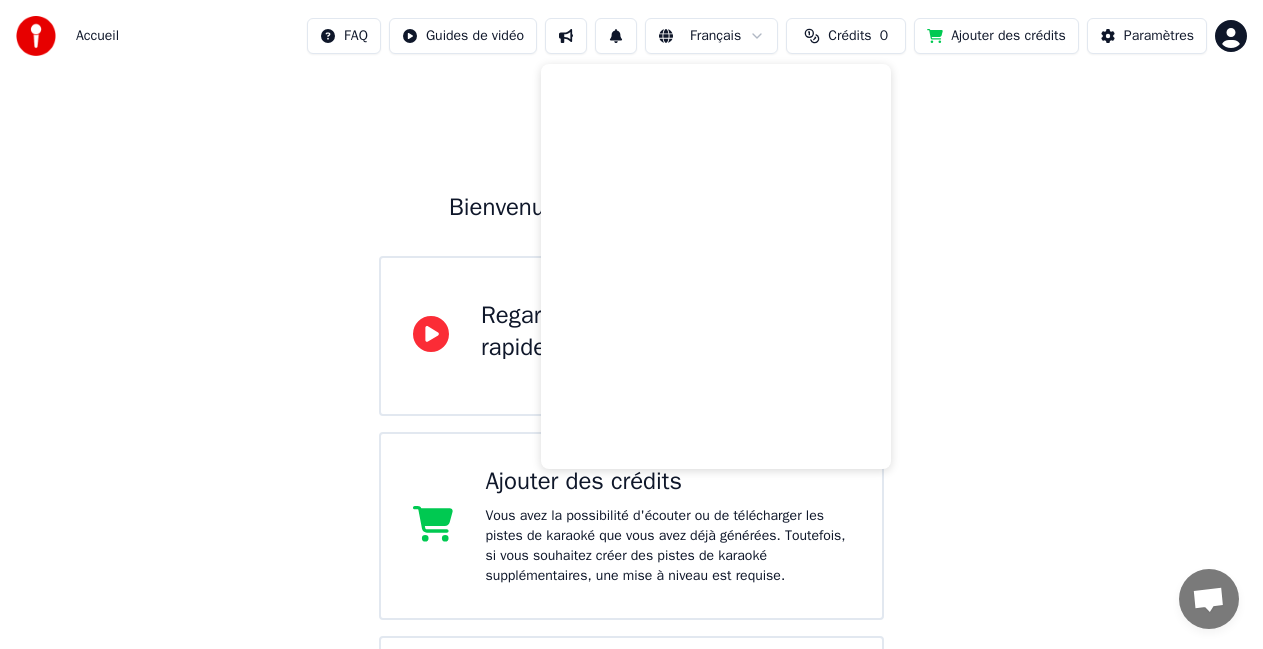click on "Bienvenue sur Youka Regarder la vidéo de démarrage rapide Ajouter des crédits Vous avez la possibilité d'écouter ou de télécharger les pistes de karaoké que vous avez déjà générées. Toutefois, si vous souhaitez créer des pistes de karaoké supplémentaires, une mise à niveau est requise. Créer un Karaoké Créez un karaoké à partir de fichiers audio ou vidéo (MP3, MP4 et plus), ou collez une URL pour générer instantanément une vidéo de karaoké avec des paroles synchronisées." at bounding box center [631, 448] 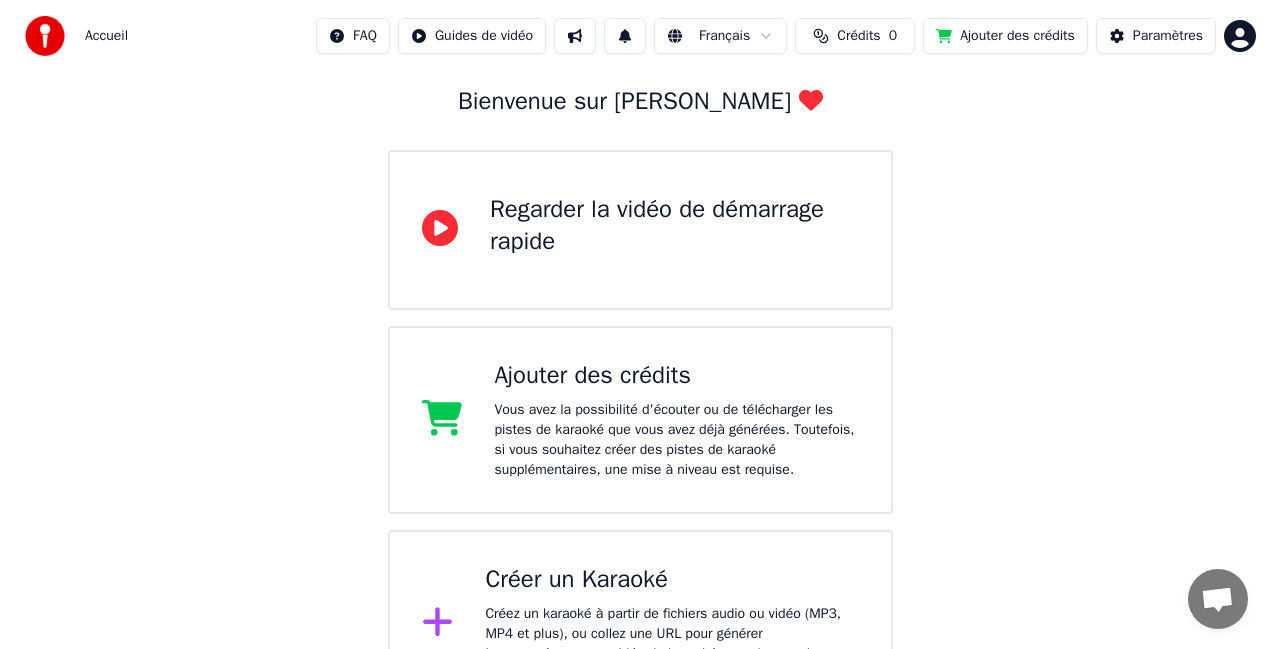 scroll, scrollTop: 155, scrollLeft: 0, axis: vertical 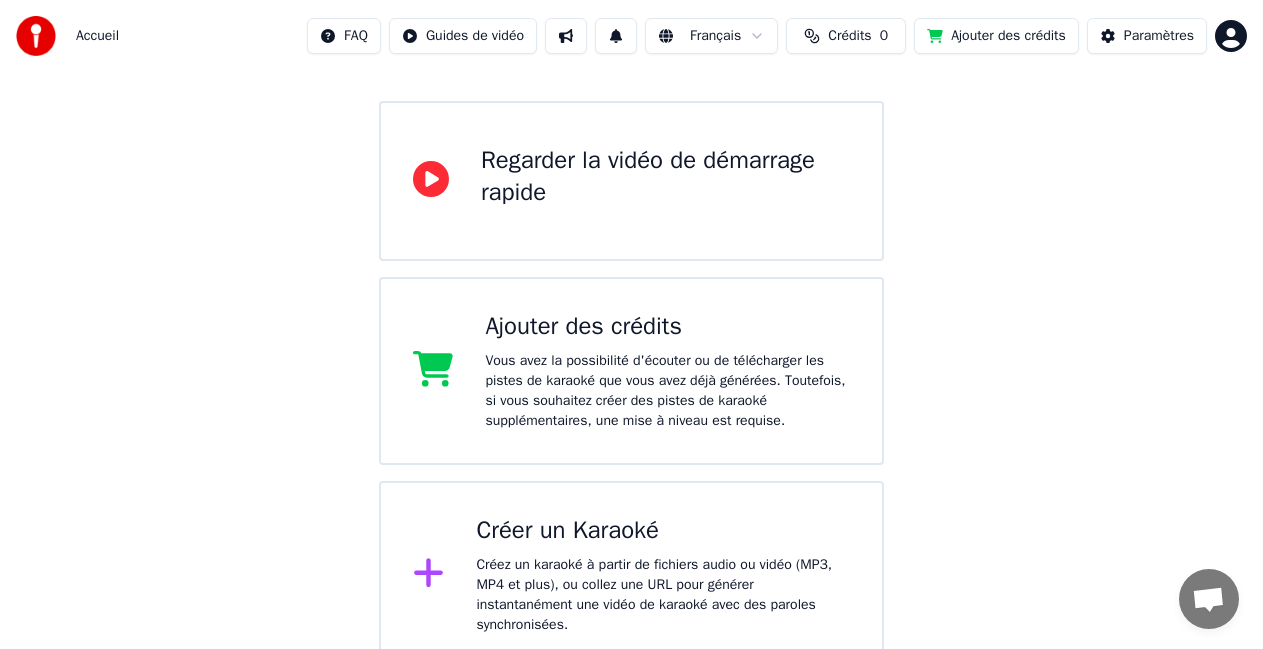 click on "Créez un karaoké à partir de fichiers audio ou vidéo (MP3, MP4 et plus), ou collez une URL pour générer instantanément une vidéo de karaoké avec des paroles synchronisées." at bounding box center [663, 595] 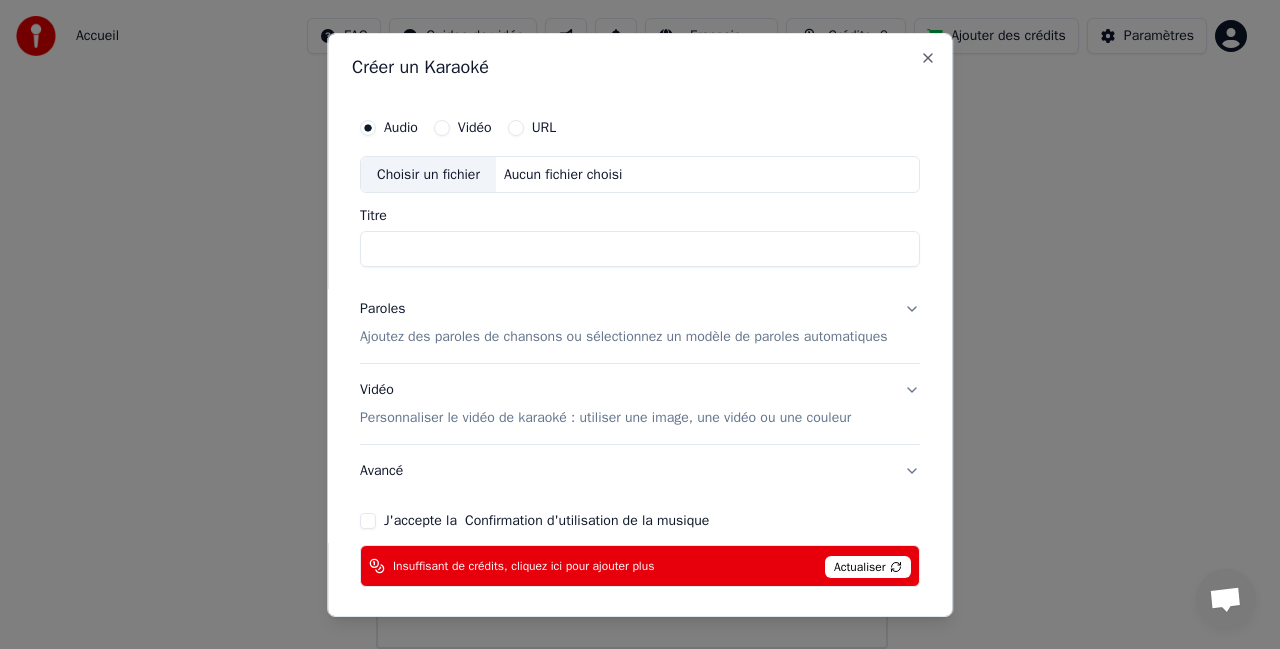 click on "Titre" at bounding box center (640, 249) 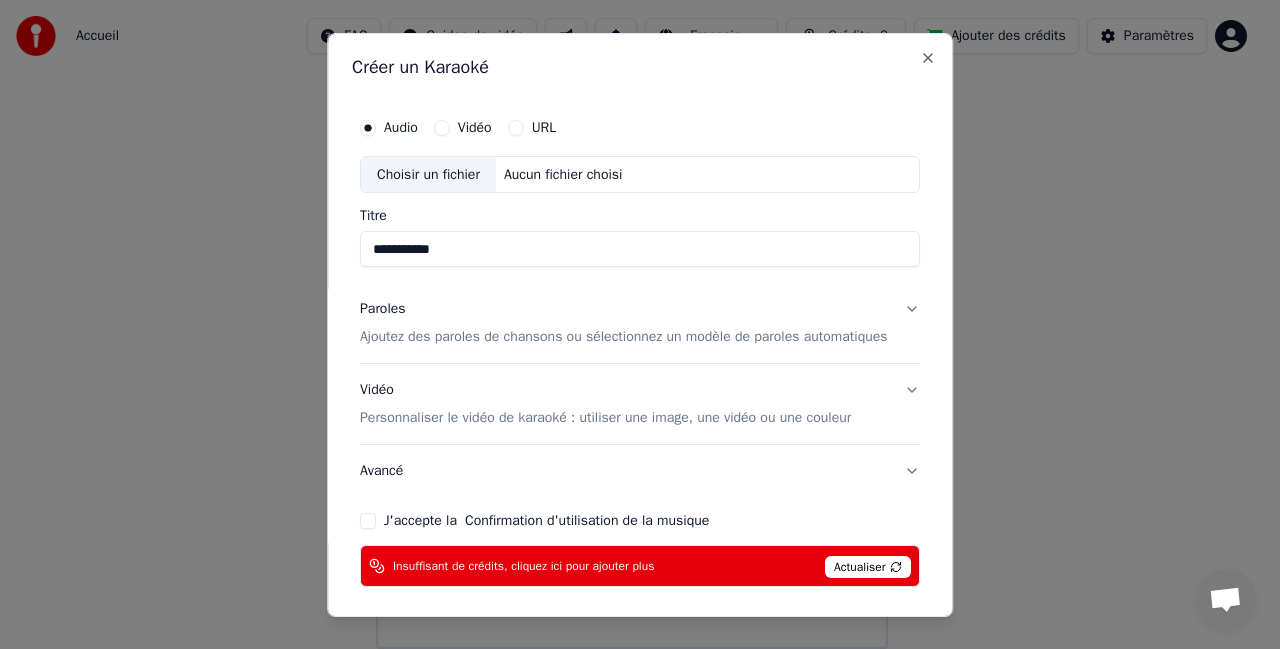 type on "**********" 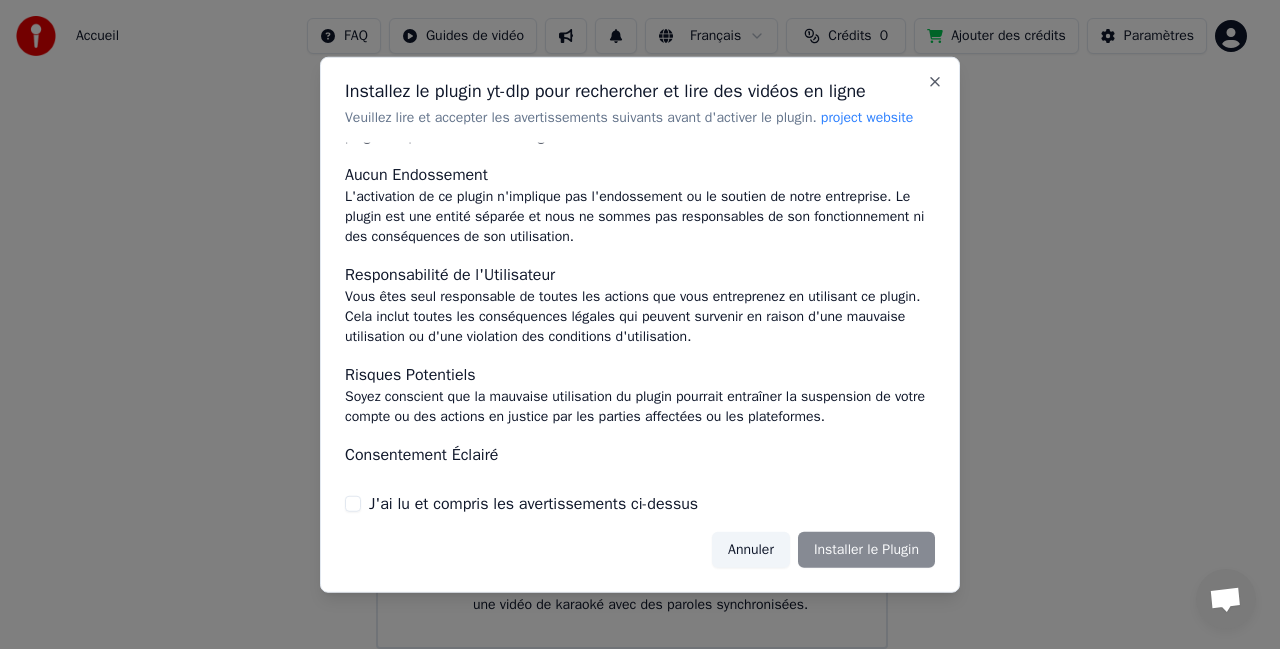 scroll, scrollTop: 239, scrollLeft: 0, axis: vertical 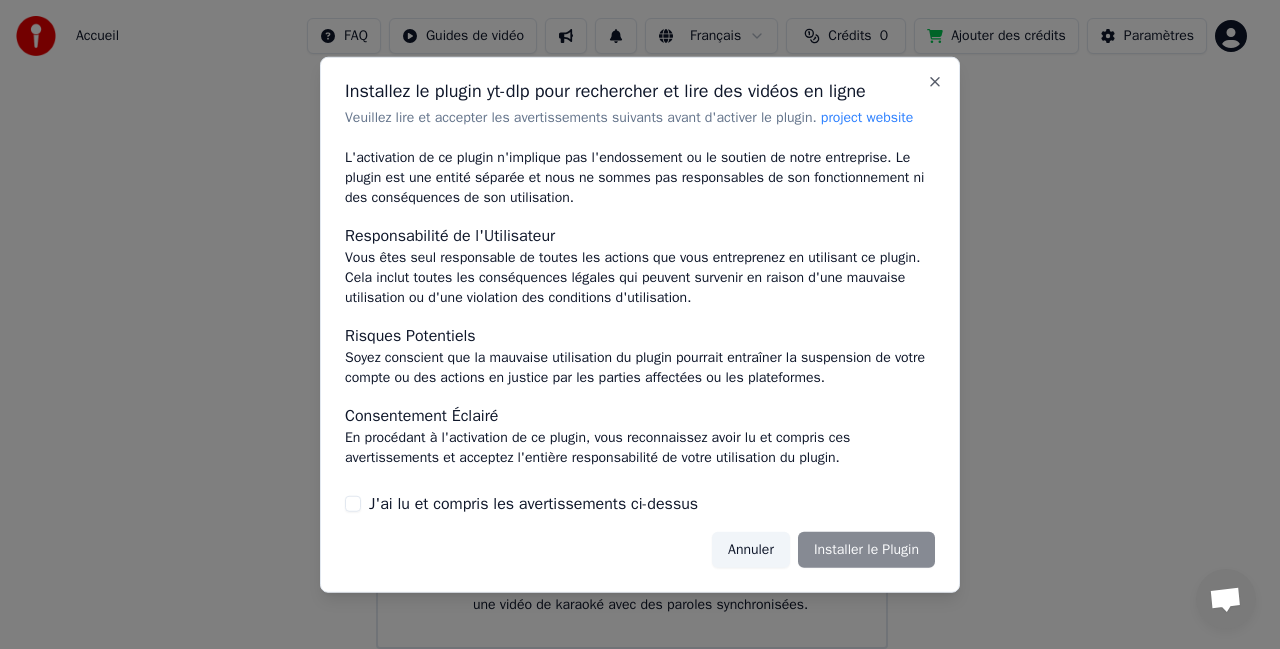 click on "J'ai lu et compris les avertissements ci-dessus" at bounding box center [353, 504] 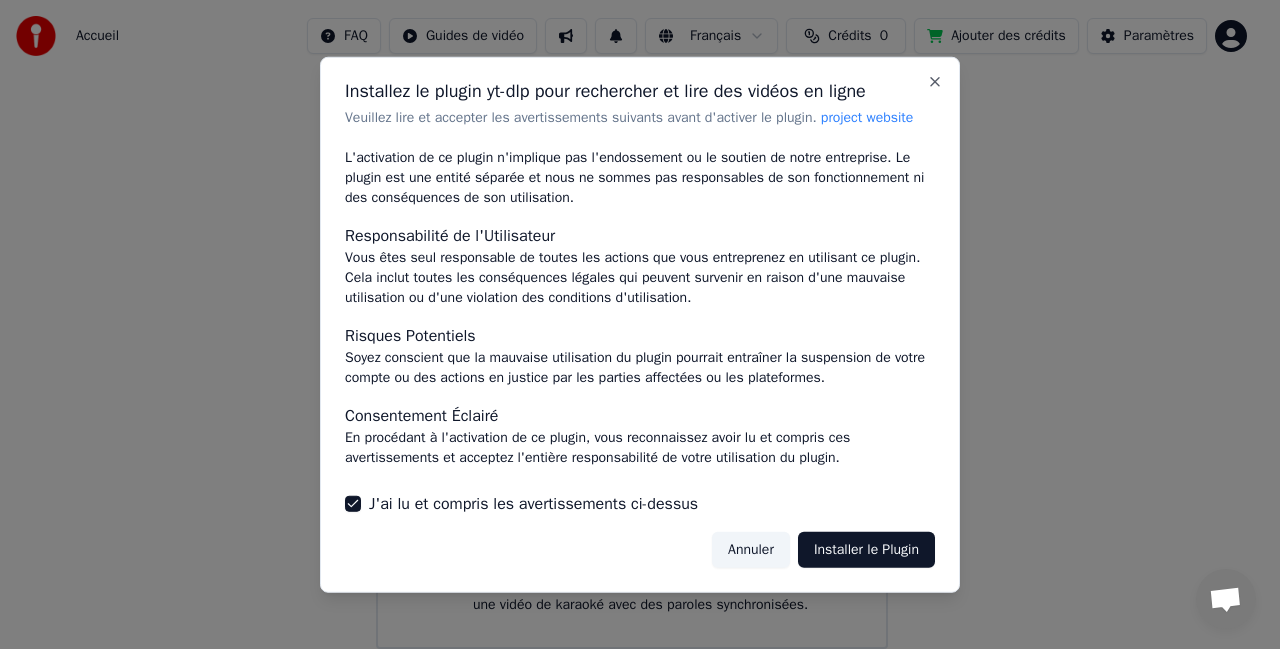 click on "Installer le Plugin" at bounding box center [866, 550] 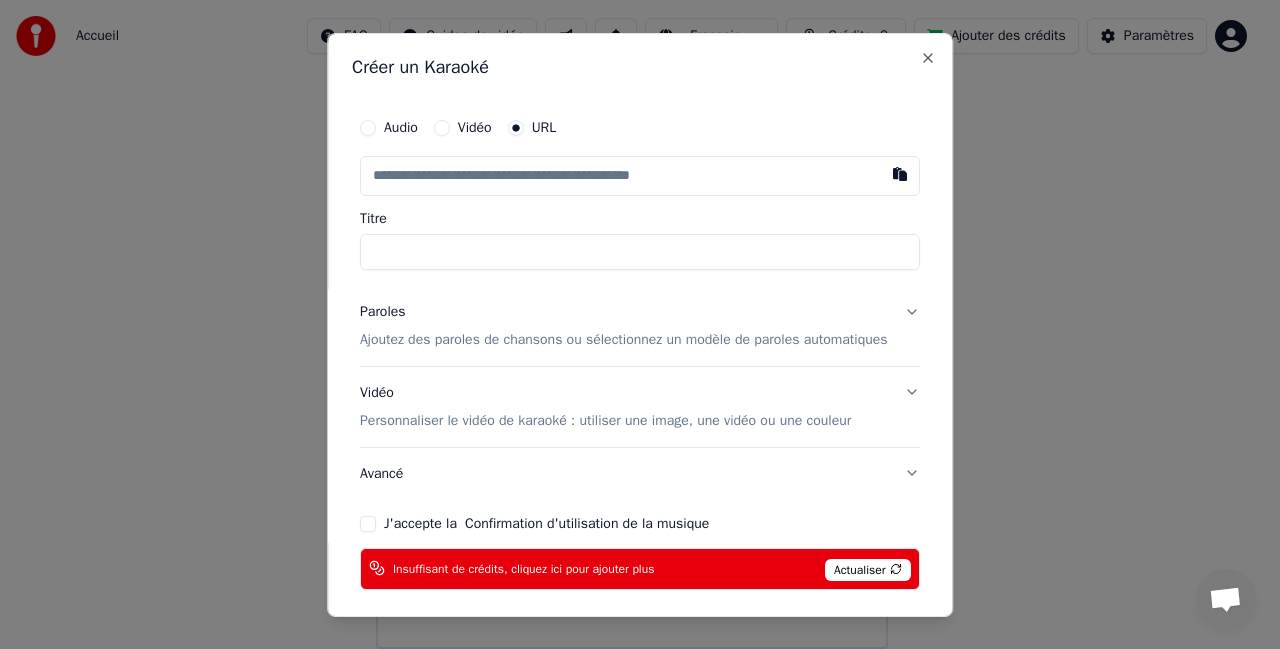 click at bounding box center [640, 175] 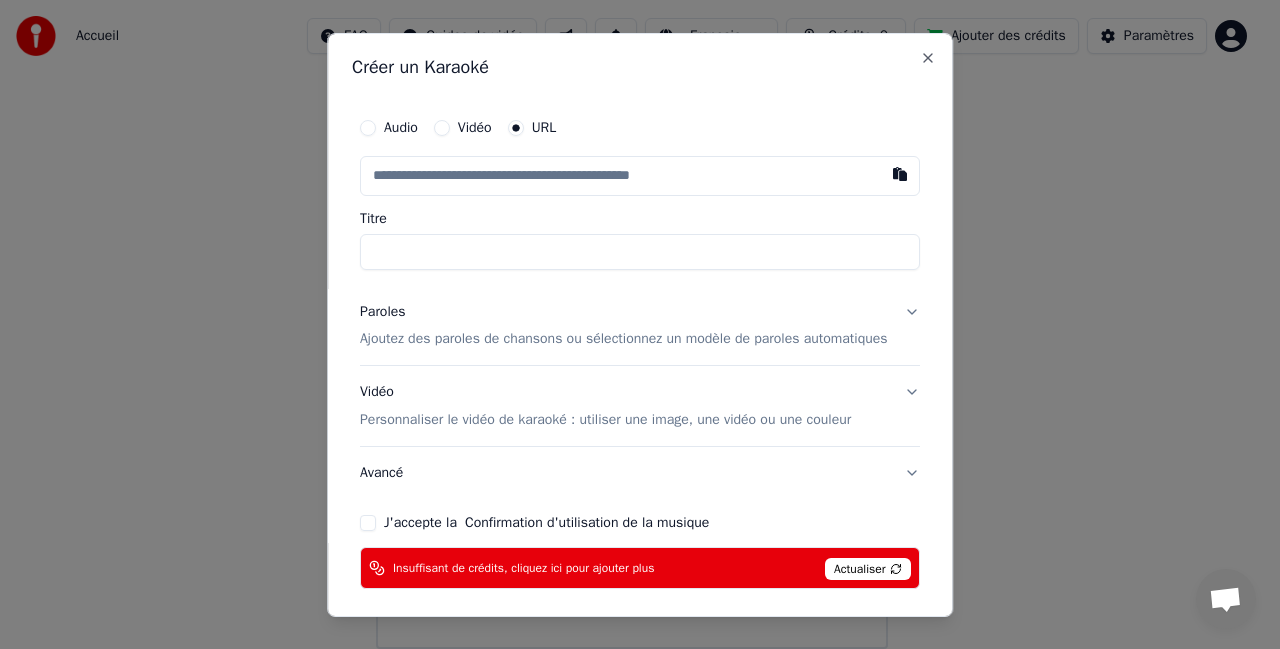 click at bounding box center [640, 175] 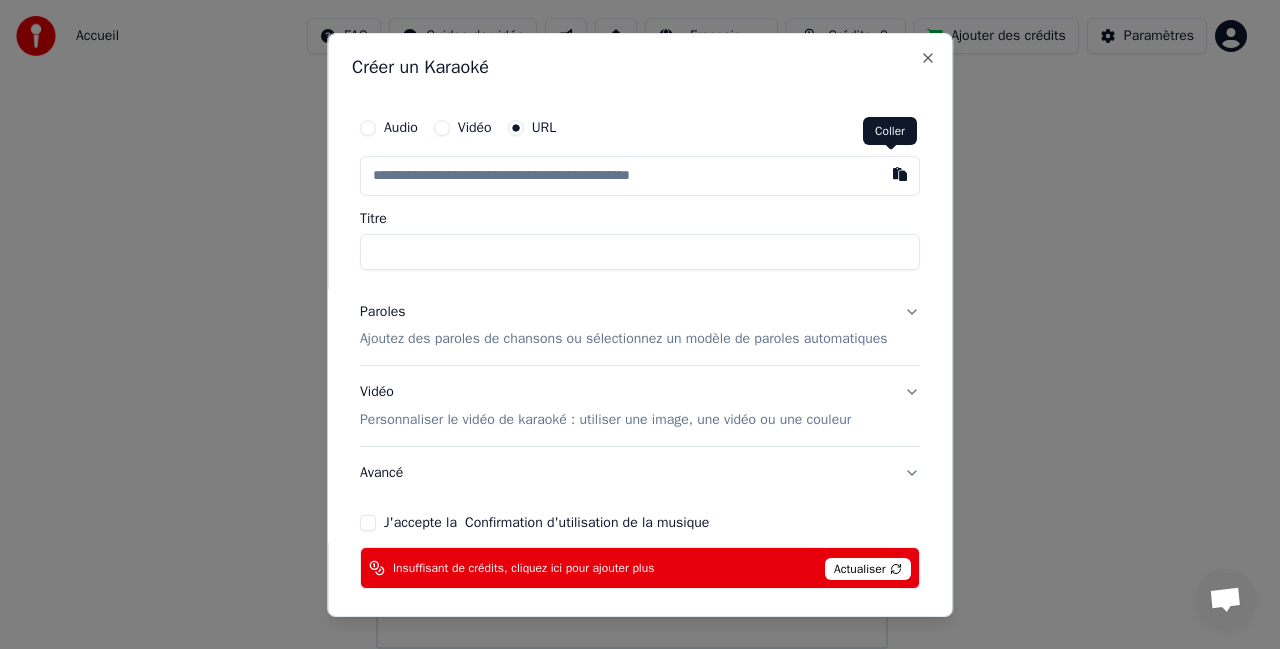 click at bounding box center [900, 173] 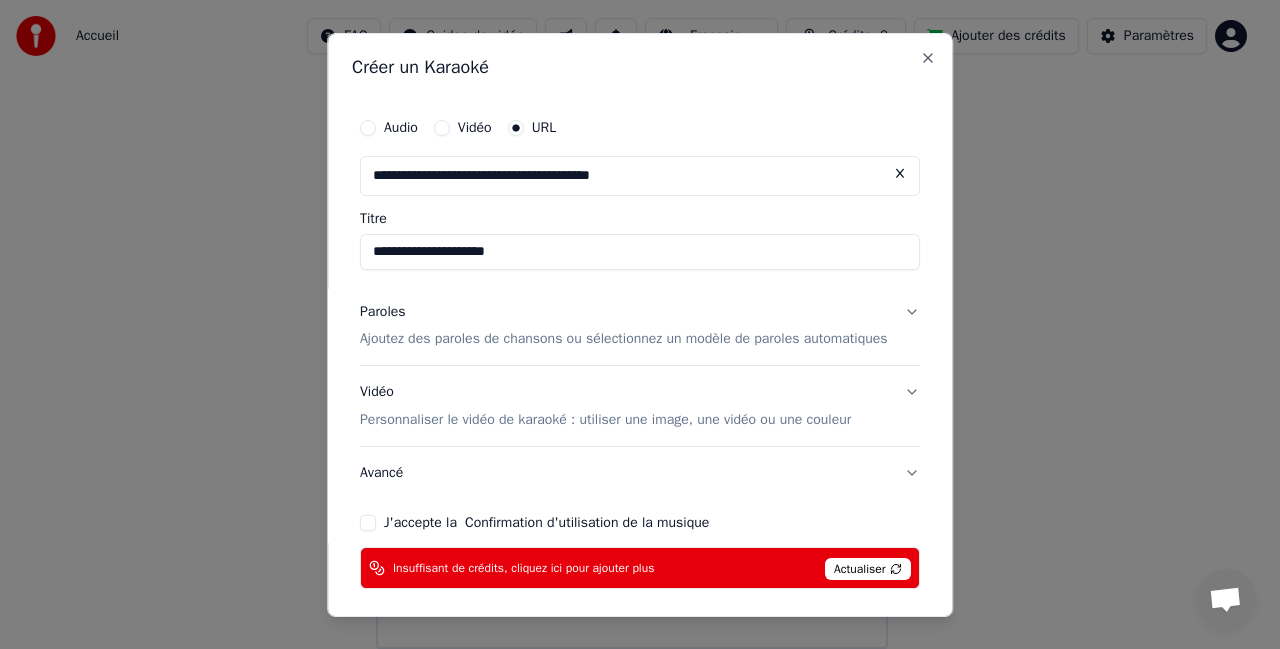 type on "**********" 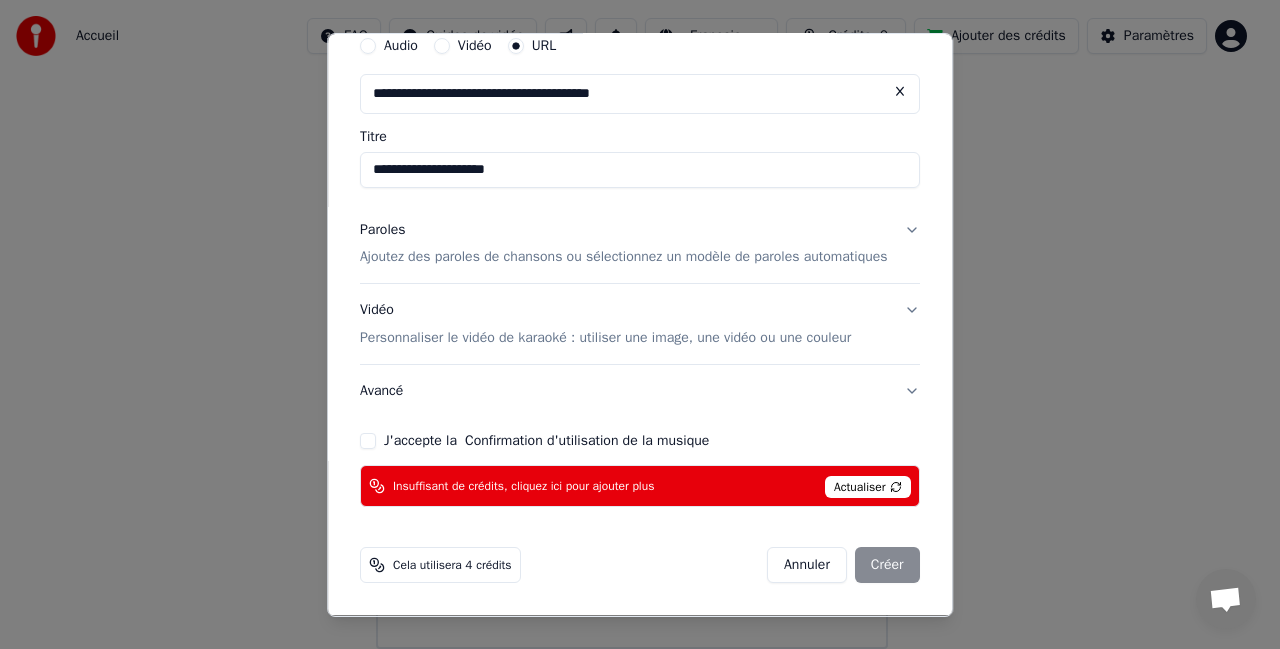 click on "Ajoutez des paroles de chansons ou sélectionnez un modèle de paroles automatiques" at bounding box center (624, 257) 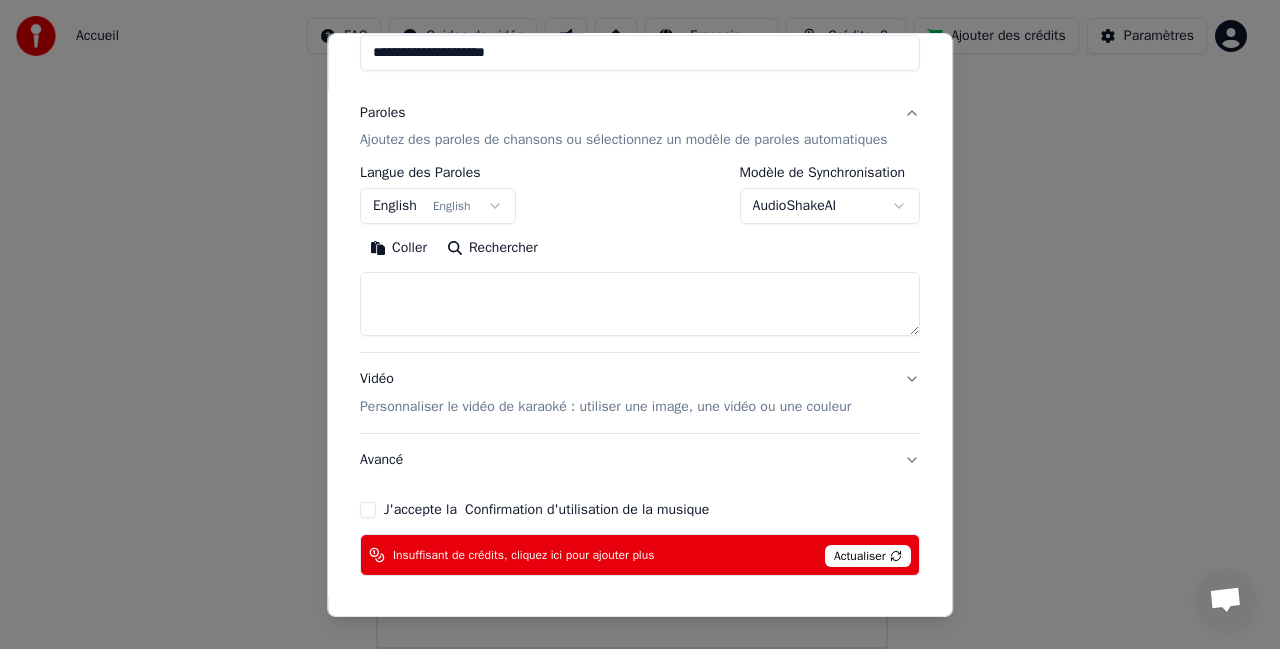 scroll, scrollTop: 200, scrollLeft: 0, axis: vertical 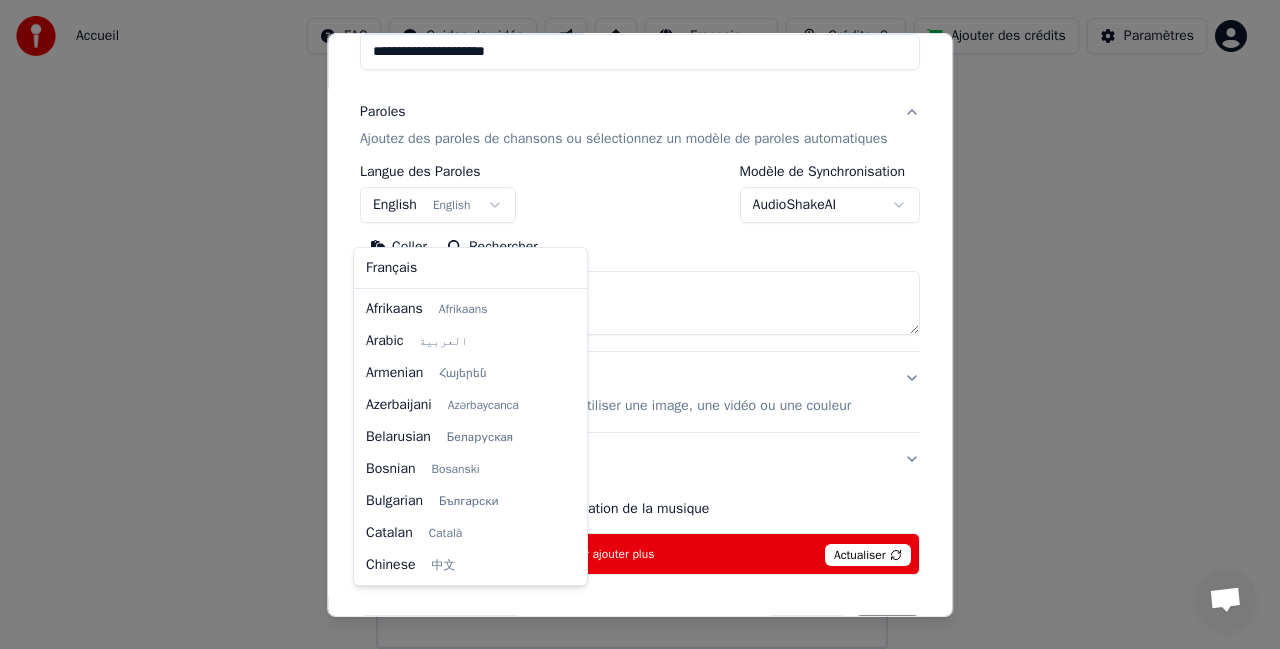 click on "**********" at bounding box center (631, 247) 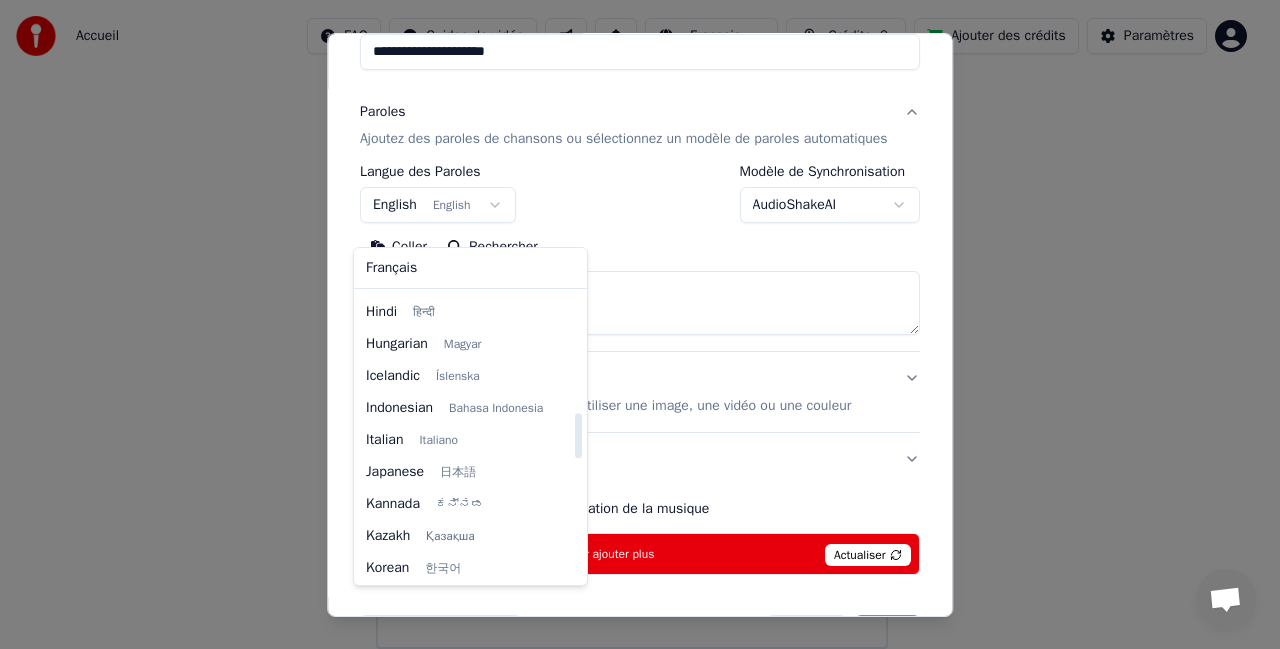 scroll, scrollTop: 760, scrollLeft: 0, axis: vertical 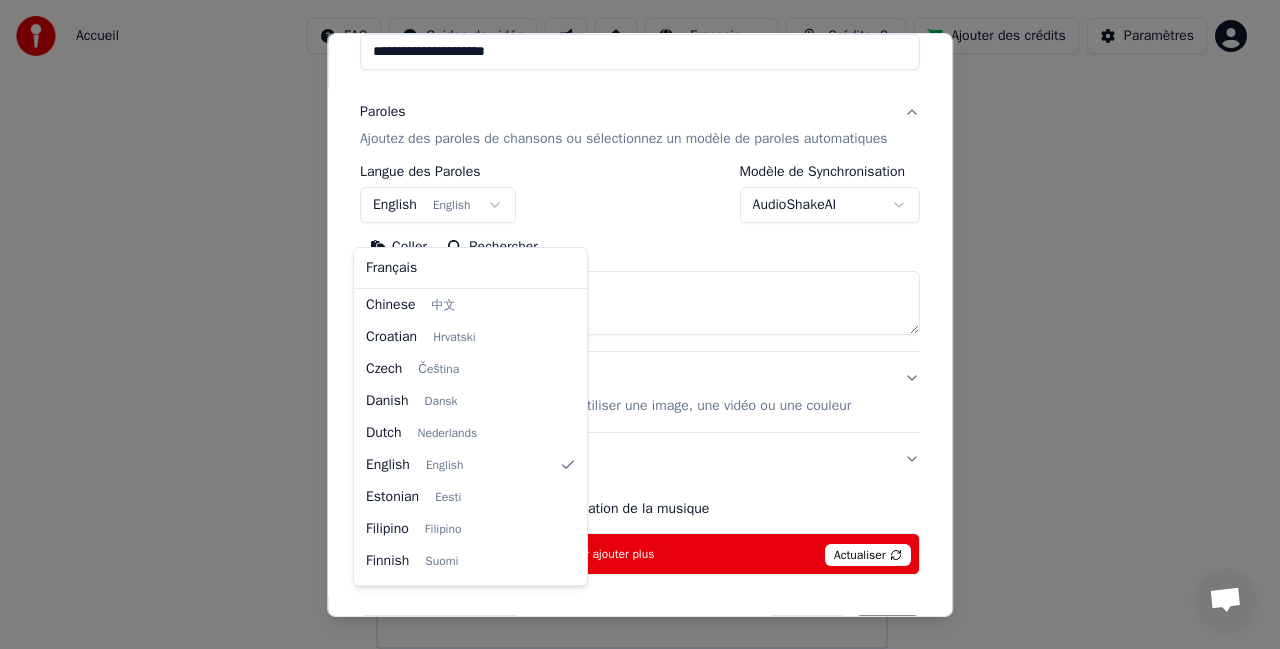 click on "**********" at bounding box center (631, 247) 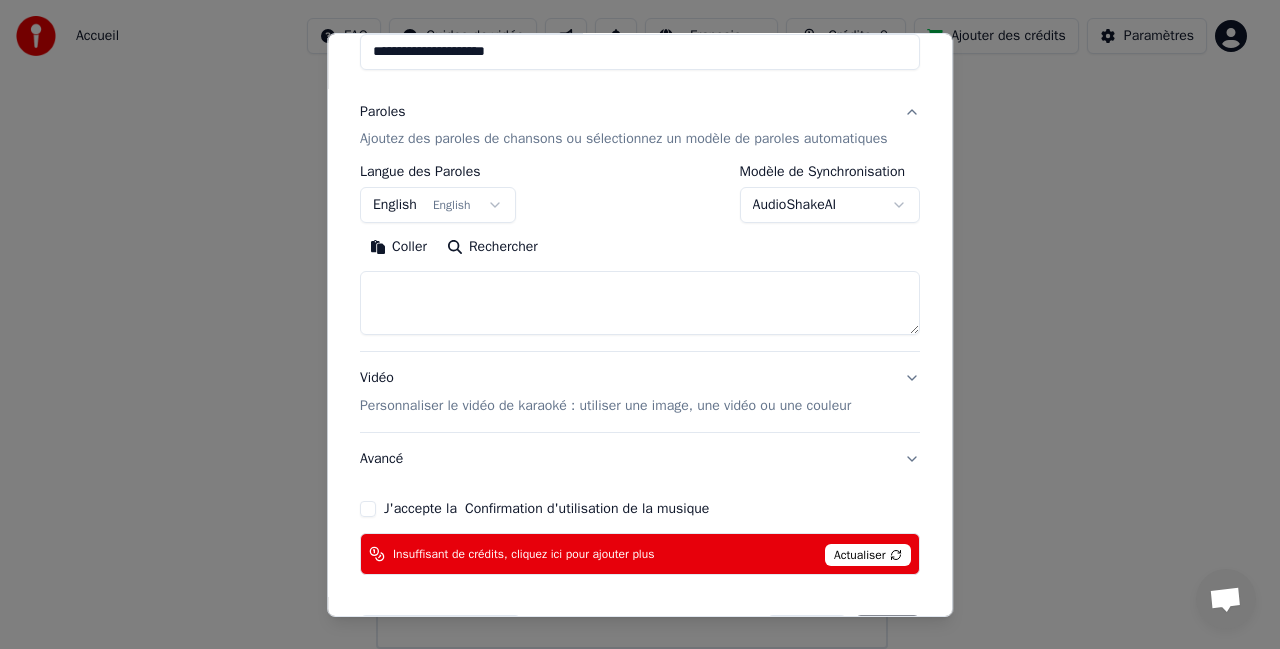 click on "**********" at bounding box center (631, 247) 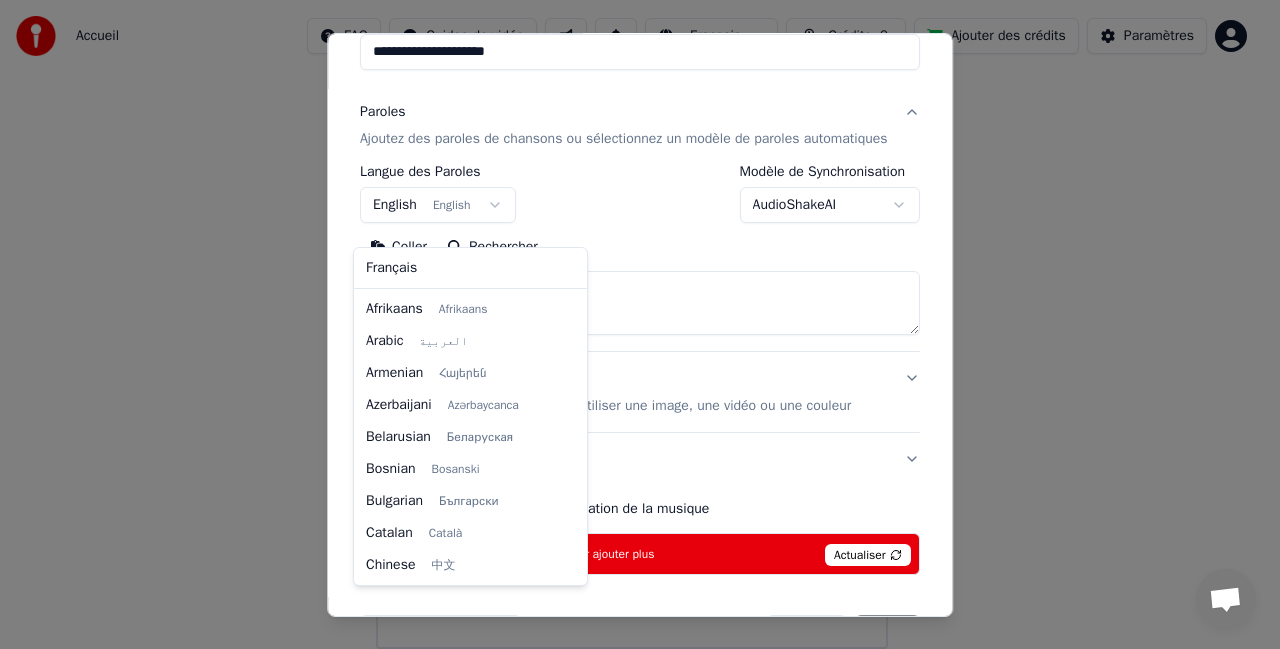 scroll, scrollTop: 160, scrollLeft: 0, axis: vertical 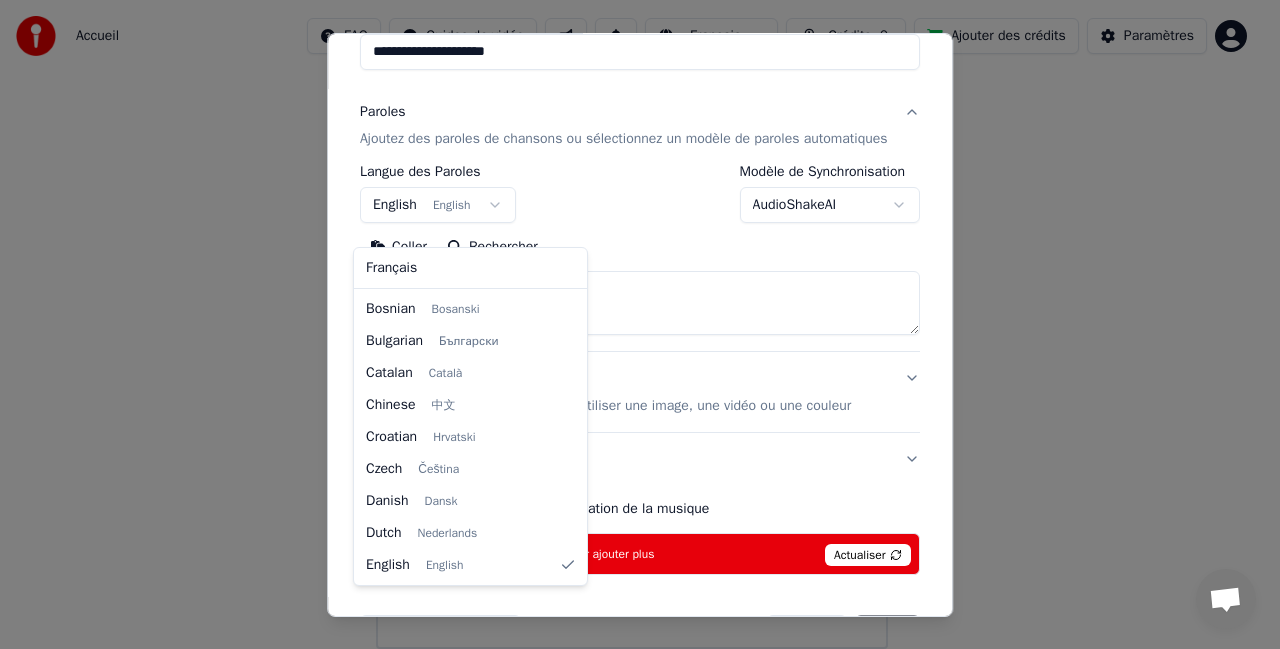 select on "**" 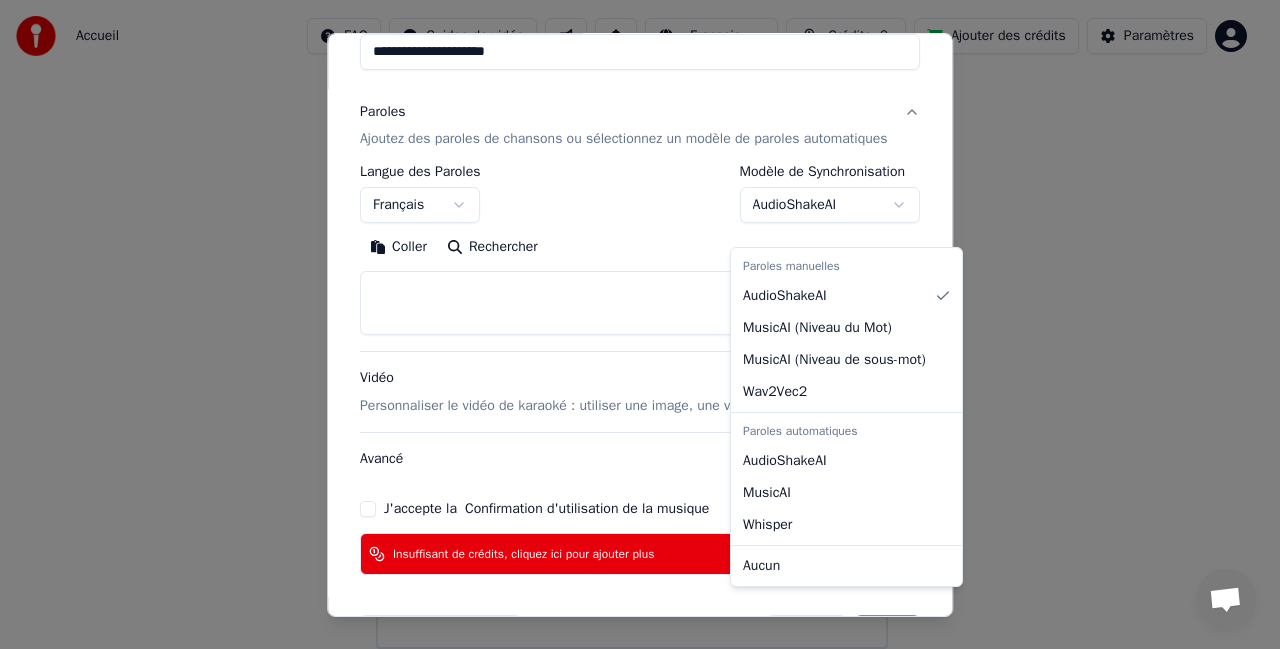 click on "**********" at bounding box center (631, 247) 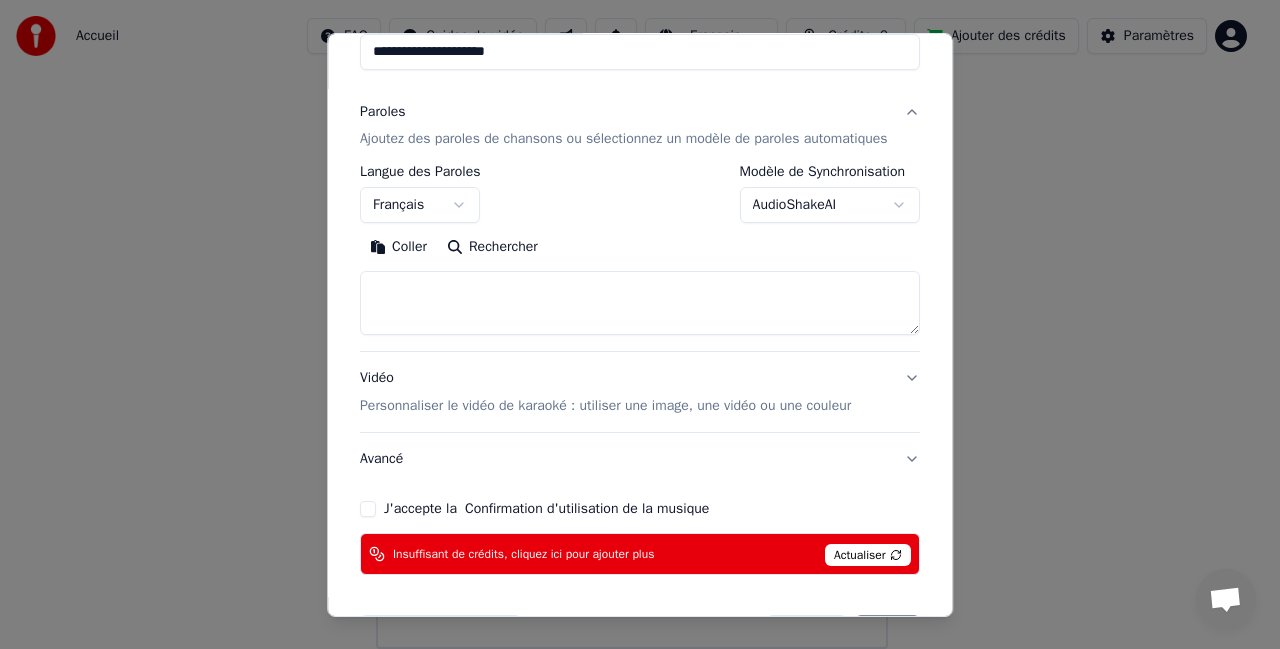 click on "**********" at bounding box center (631, 247) 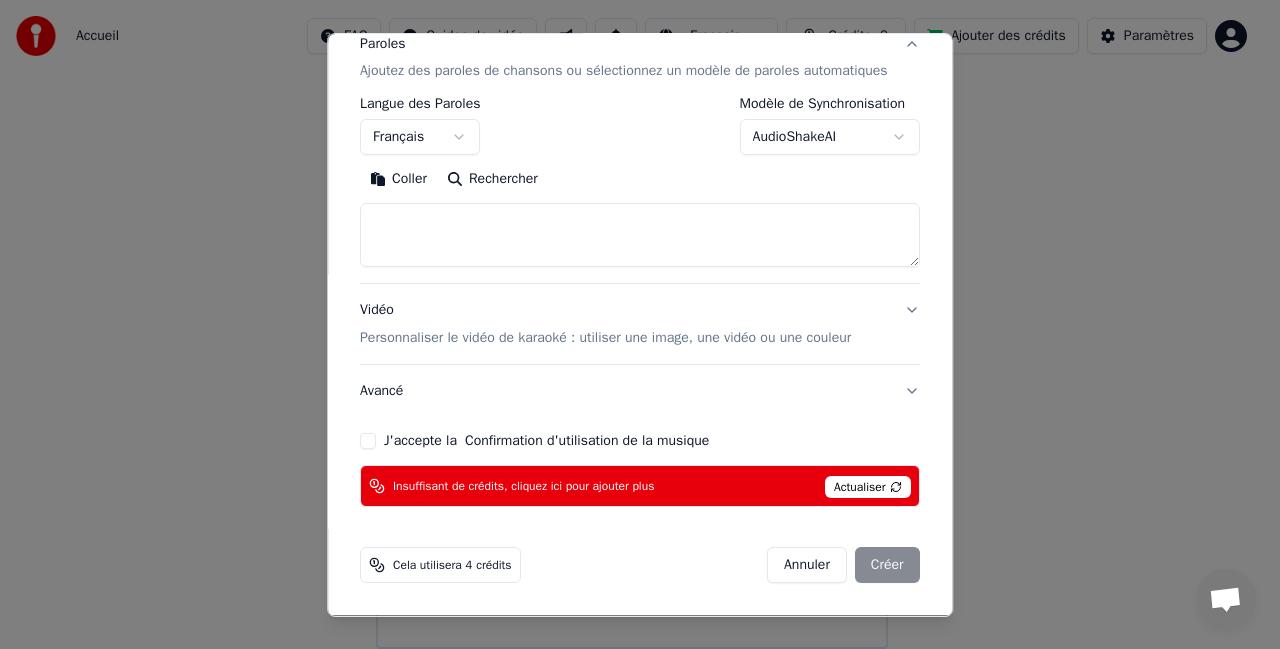 scroll, scrollTop: 287, scrollLeft: 0, axis: vertical 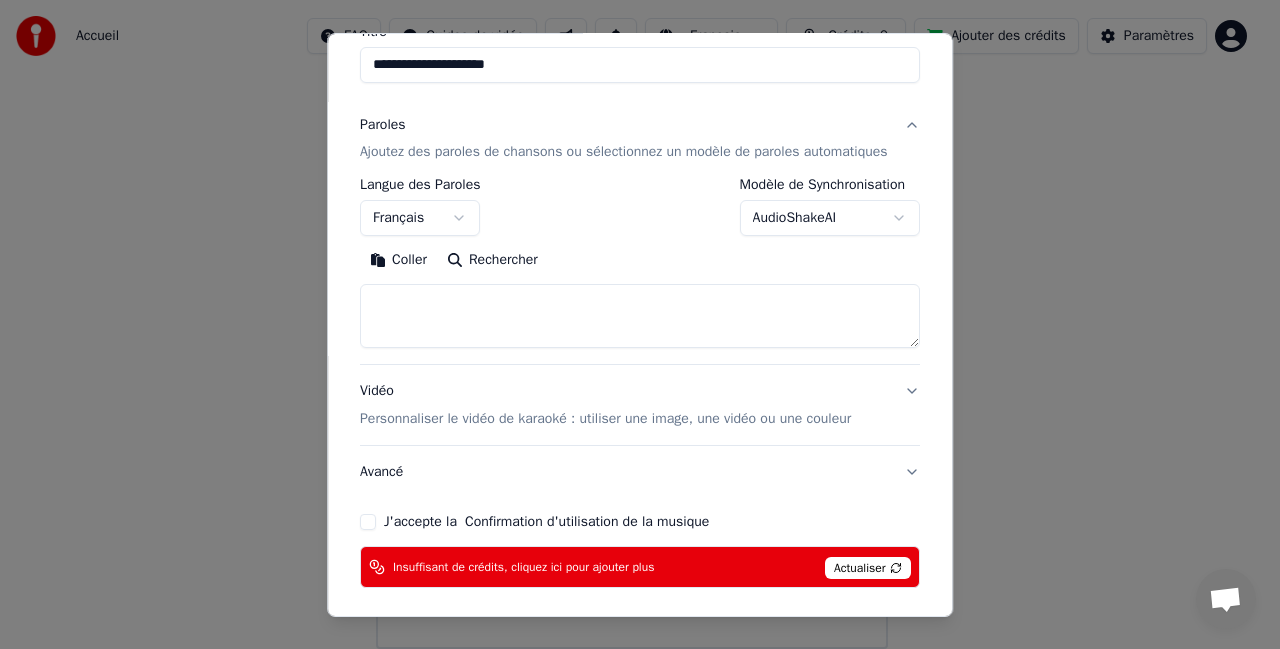 click on "Avancé" at bounding box center (640, 472) 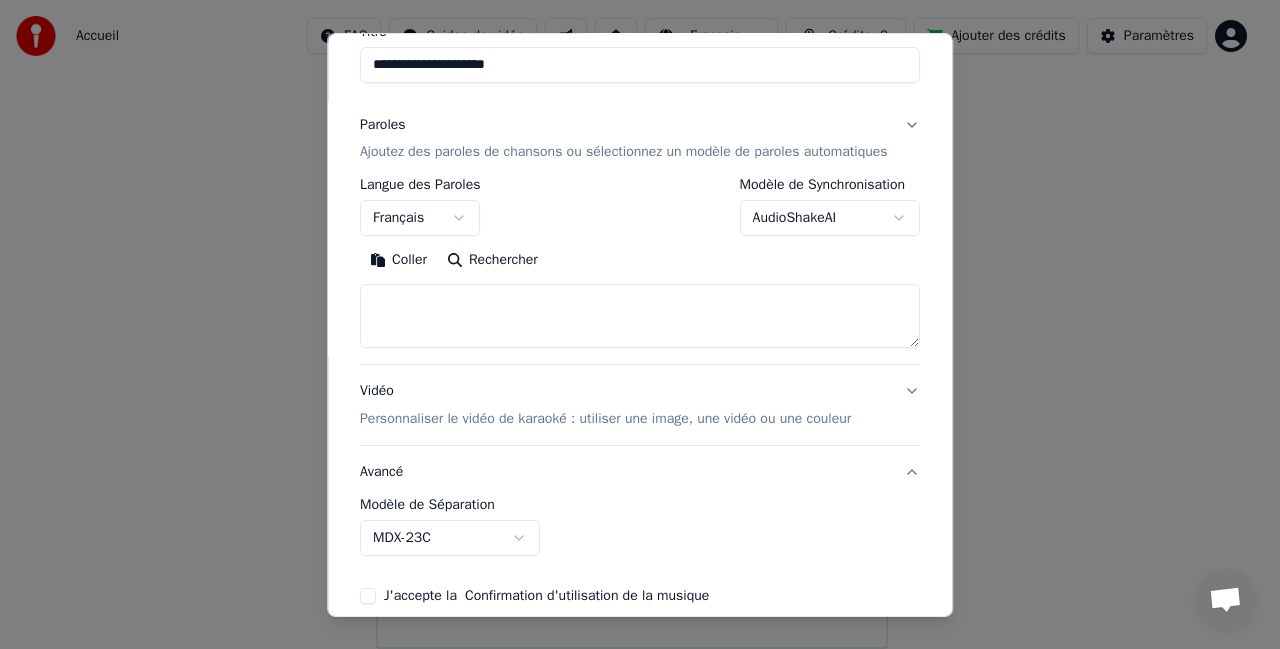 scroll, scrollTop: 176, scrollLeft: 0, axis: vertical 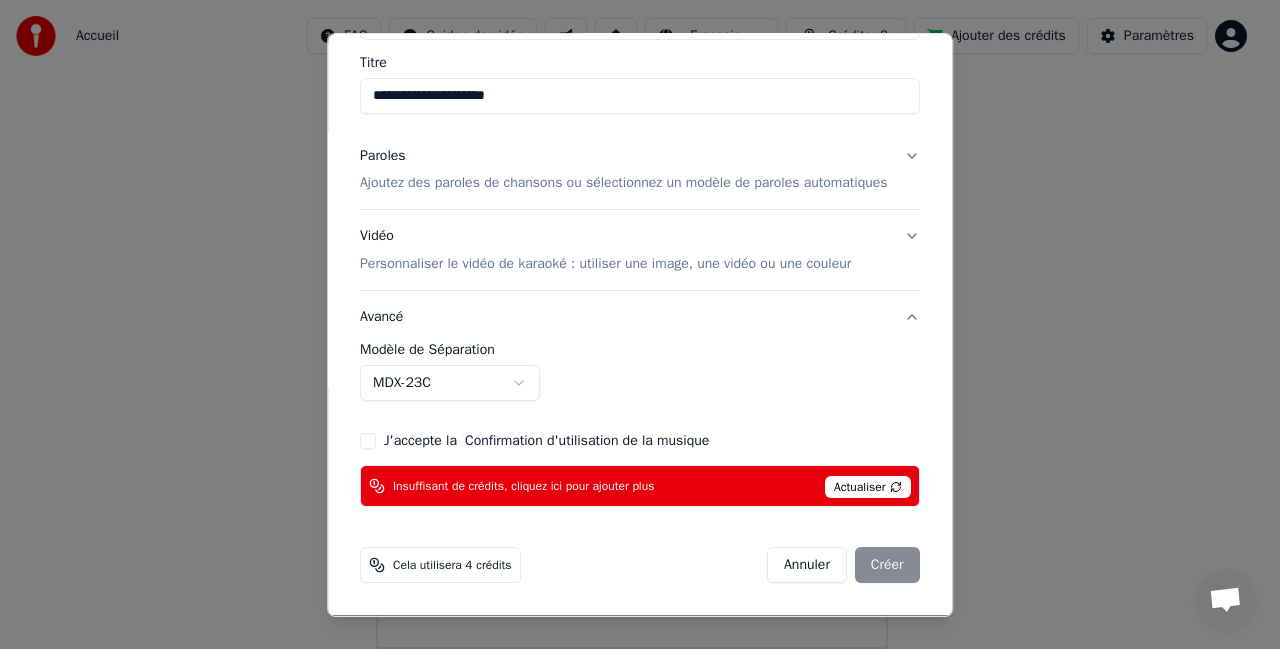 click on "Avancé" at bounding box center [640, 317] 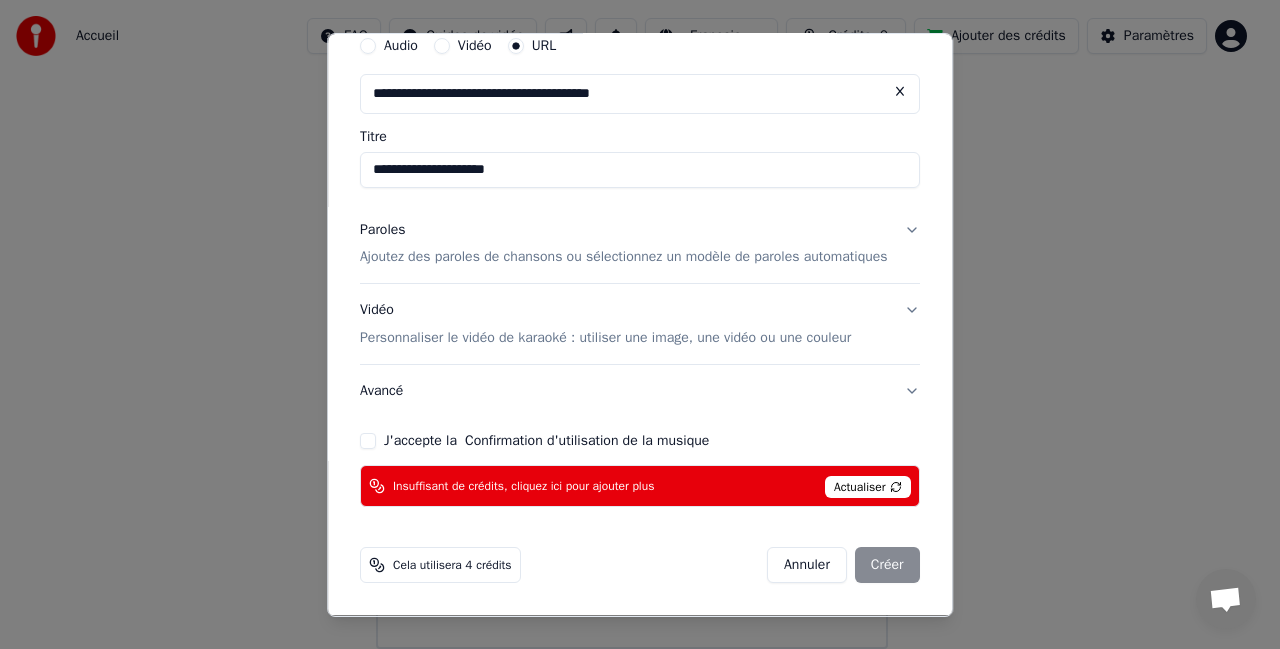 scroll, scrollTop: 102, scrollLeft: 0, axis: vertical 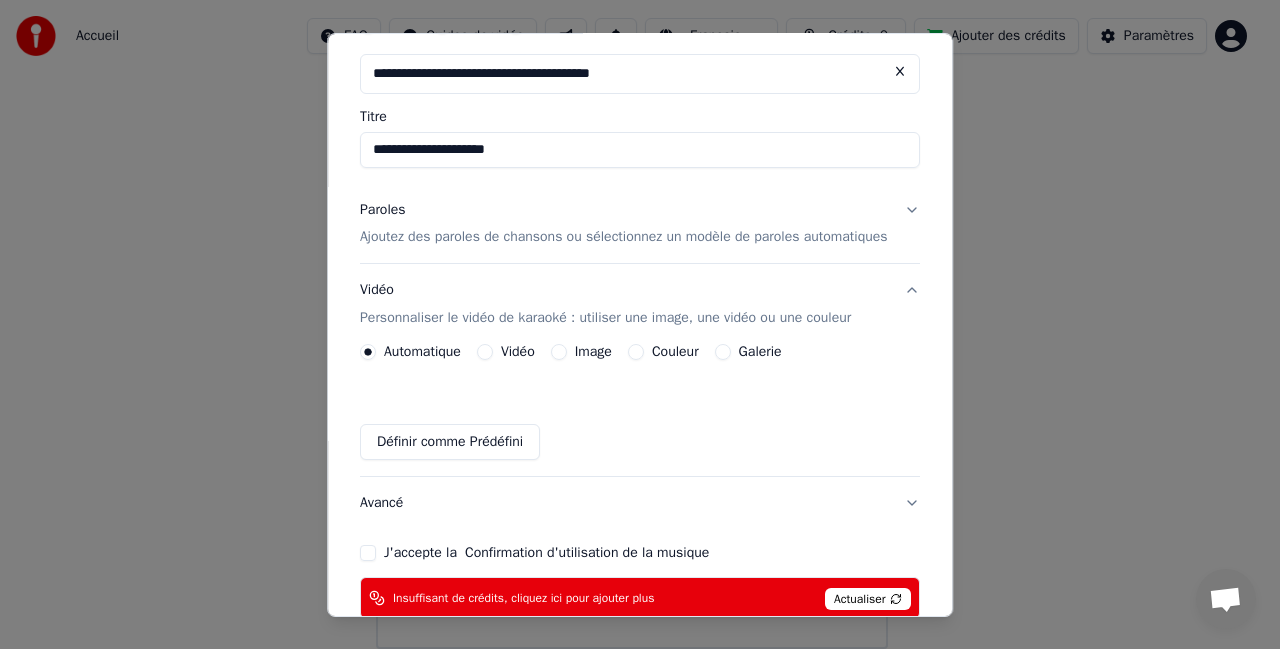 click on "Couleur" at bounding box center [636, 352] 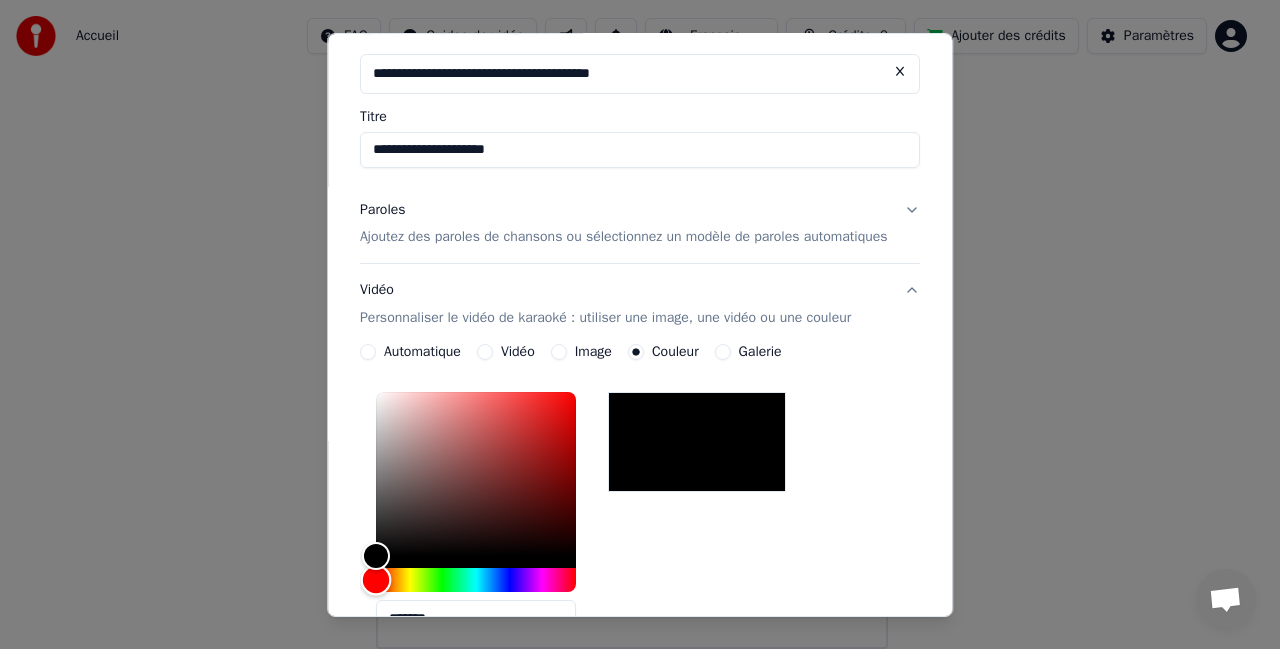 click at bounding box center (476, 580) 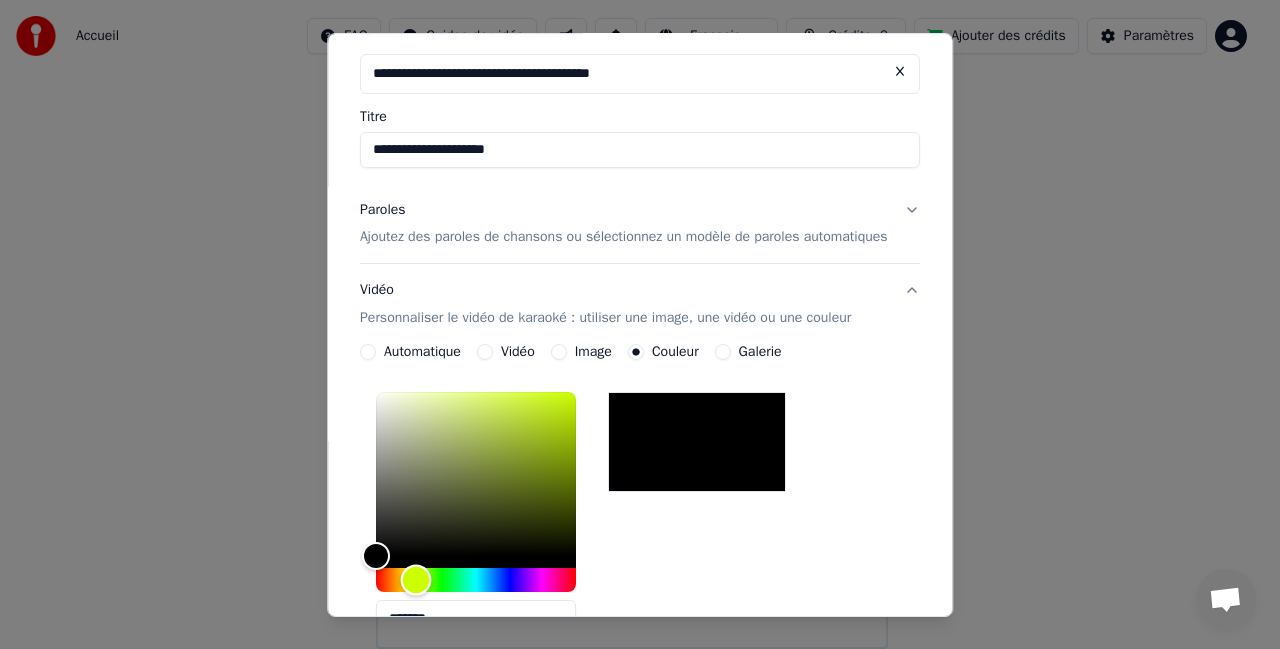 click at bounding box center (476, 580) 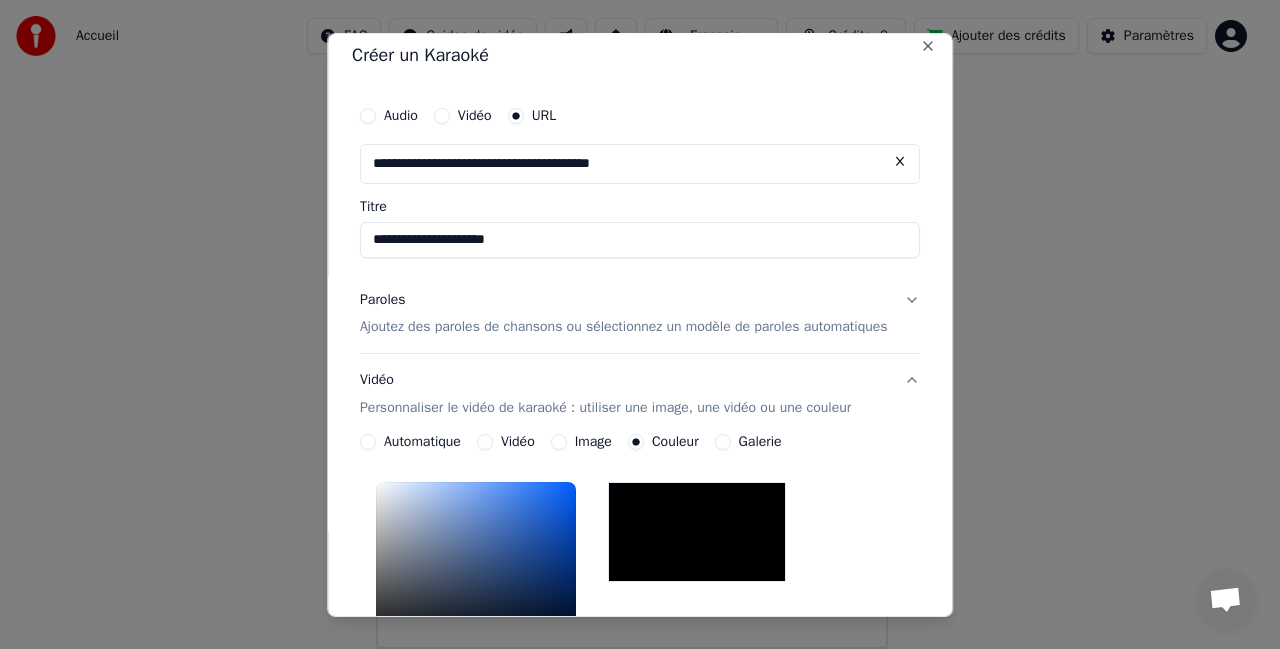 scroll, scrollTop: 0, scrollLeft: 0, axis: both 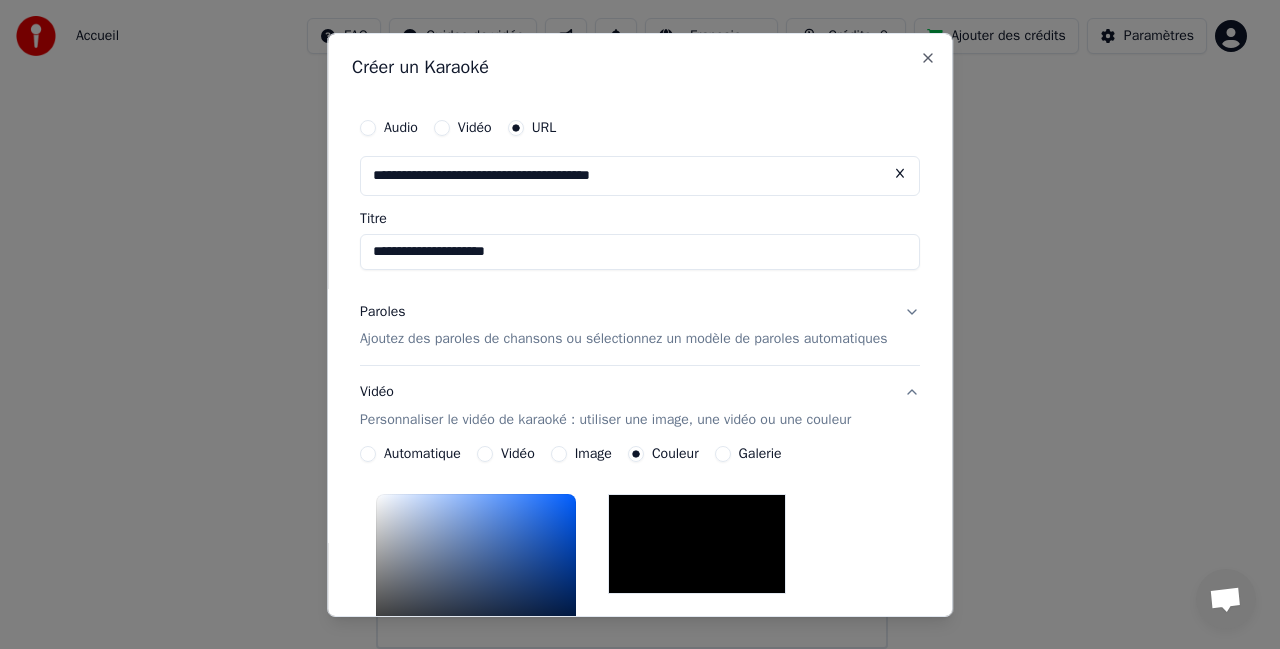 click on "Ajoutez des paroles de chansons ou sélectionnez un modèle de paroles automatiques" at bounding box center (624, 339) 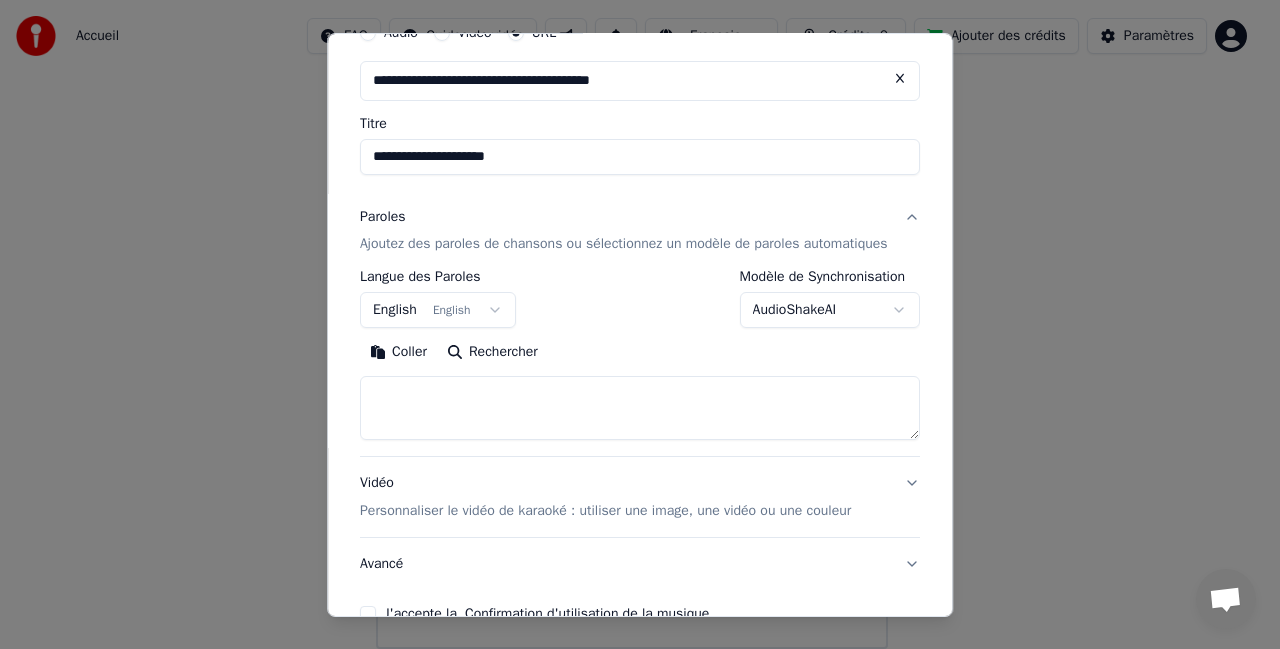 scroll, scrollTop: 100, scrollLeft: 0, axis: vertical 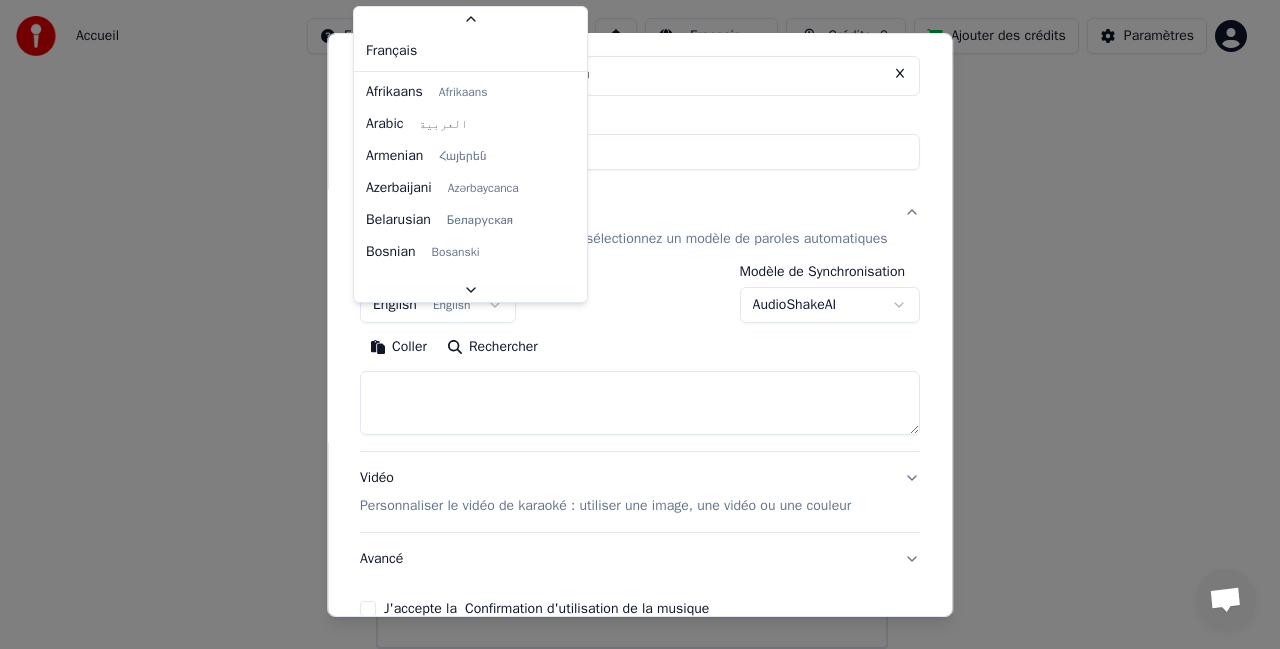 click on "**********" at bounding box center [631, 247] 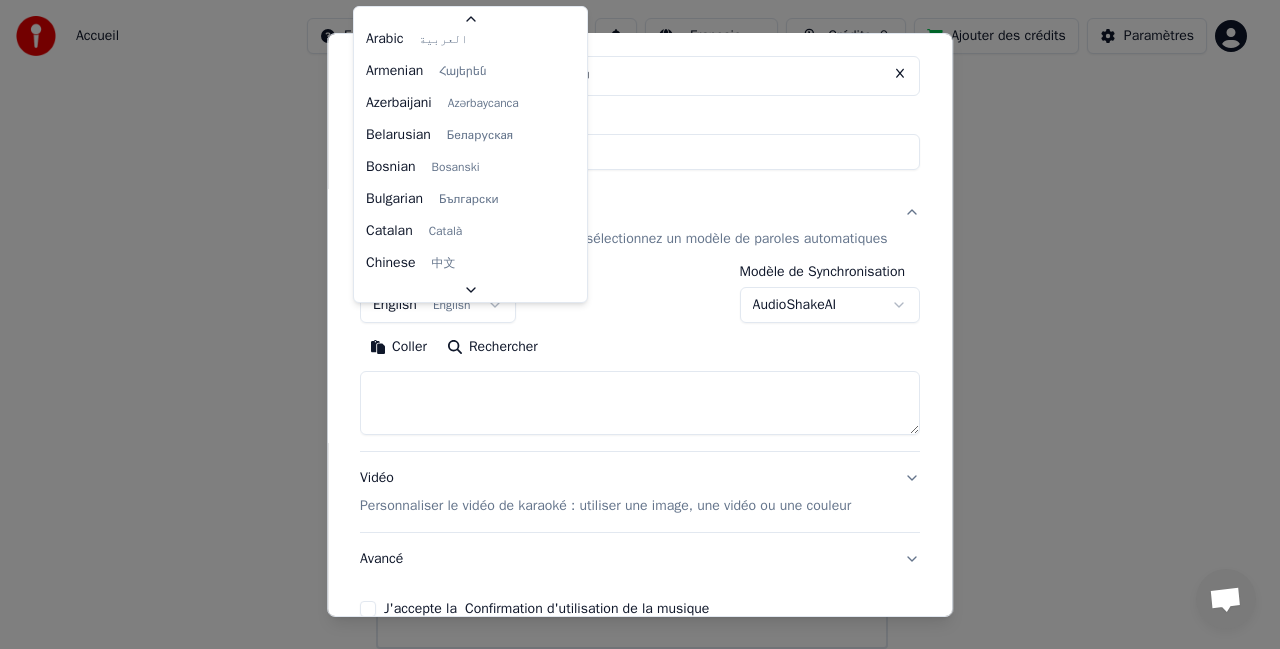 scroll, scrollTop: 160, scrollLeft: 0, axis: vertical 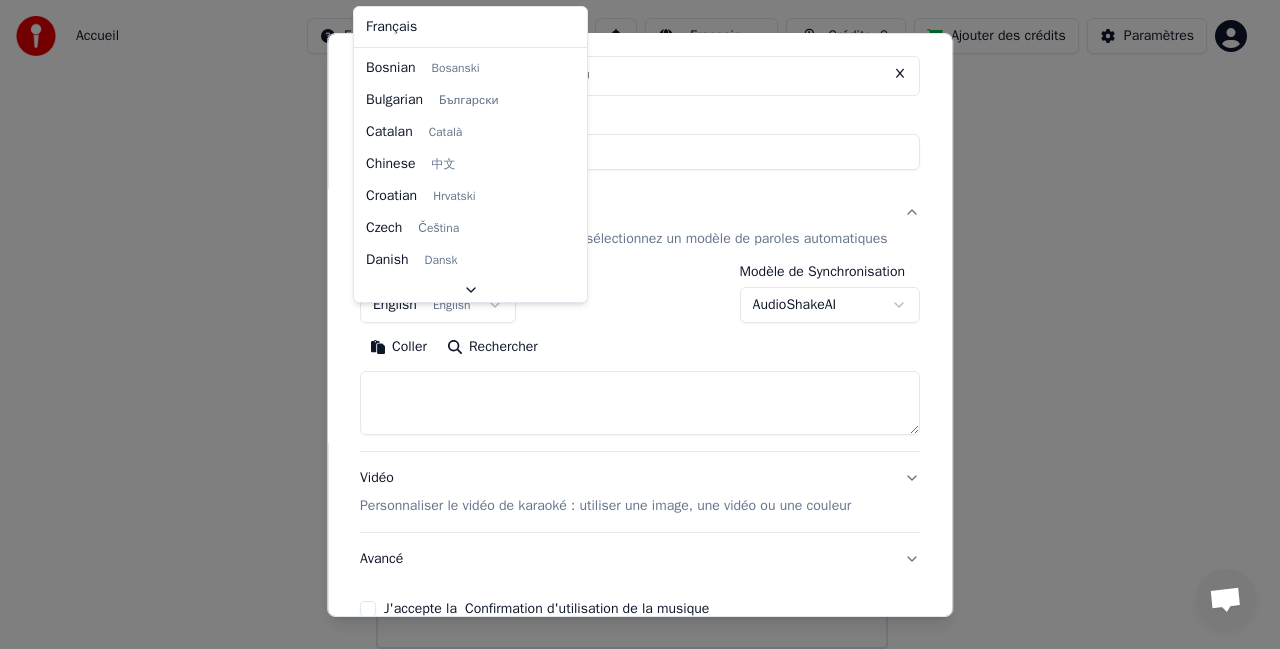 select on "**" 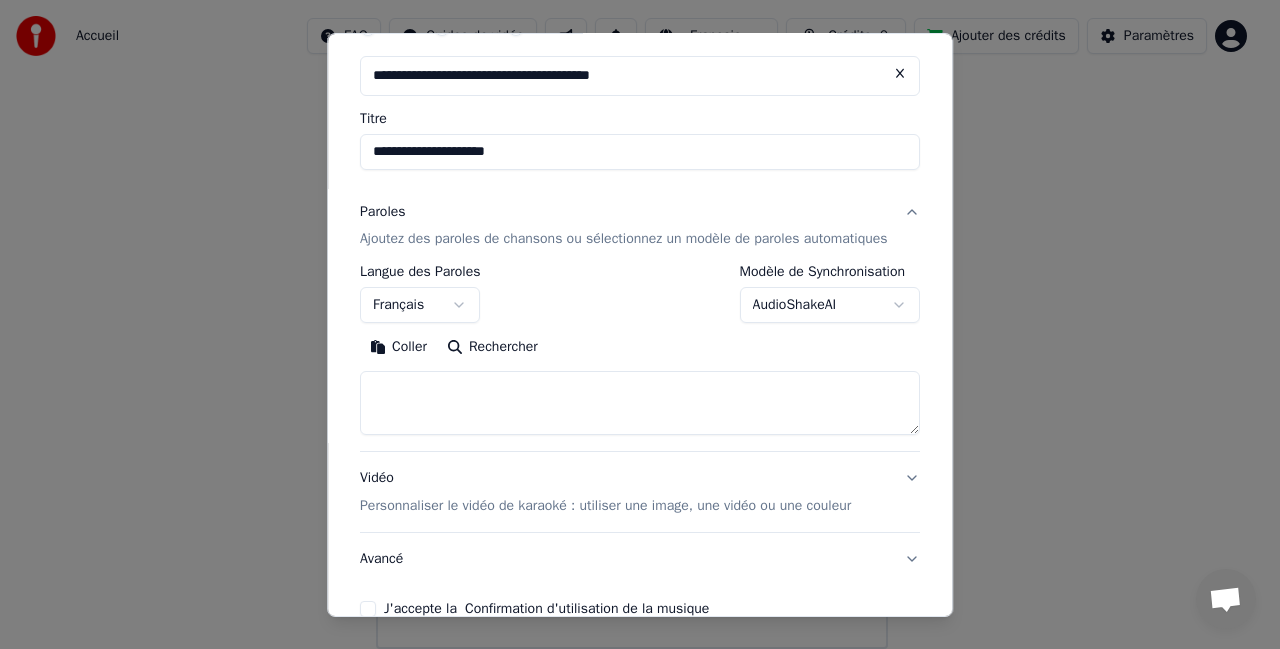 click at bounding box center (640, 403) 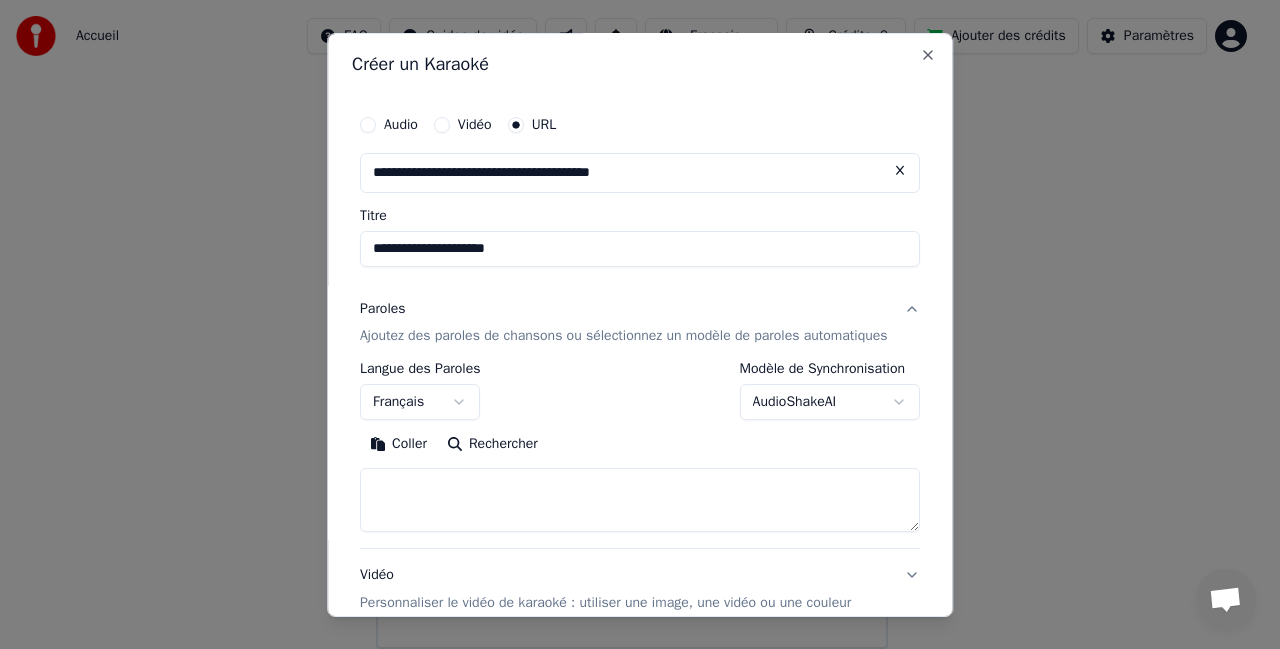 scroll, scrollTop: 0, scrollLeft: 0, axis: both 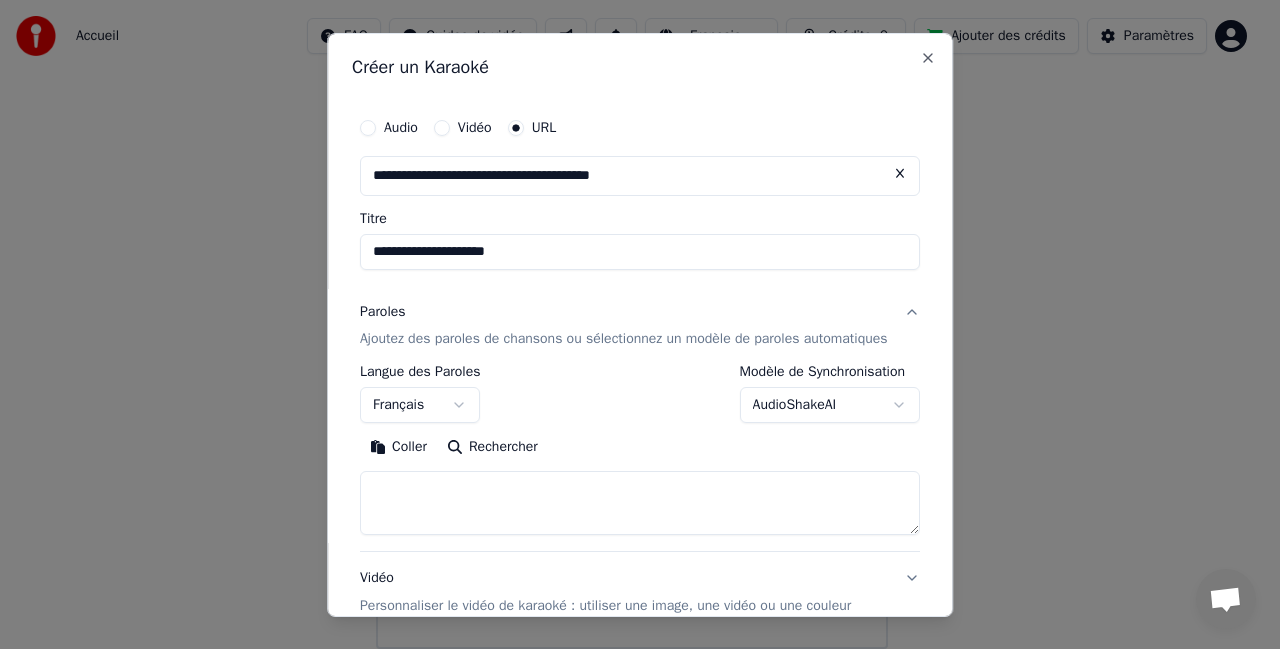 click on "Vidéo" at bounding box center (442, 127) 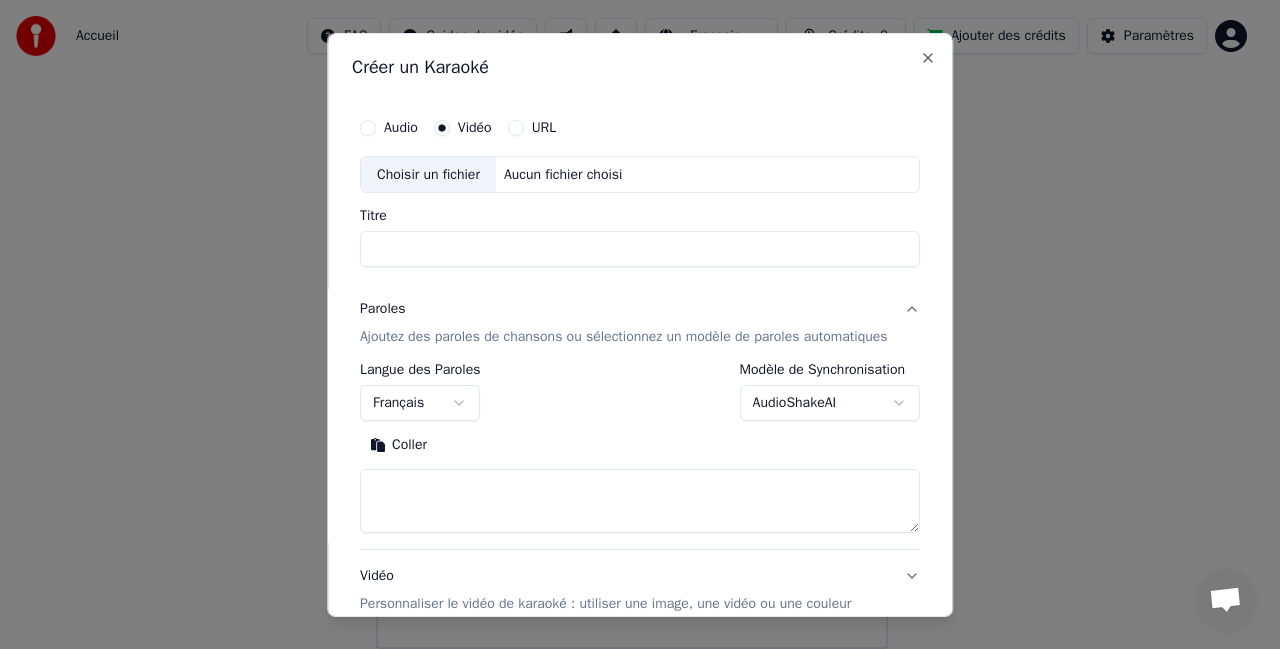 click on "URL" at bounding box center [532, 127] 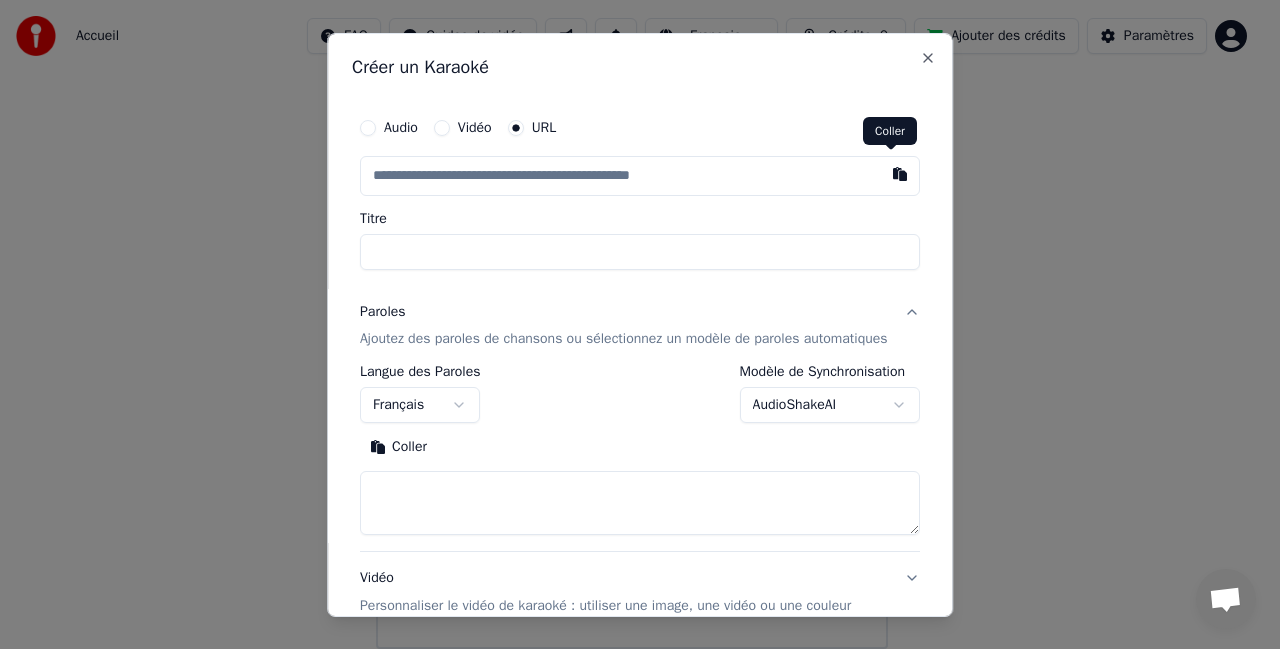 click at bounding box center (900, 173) 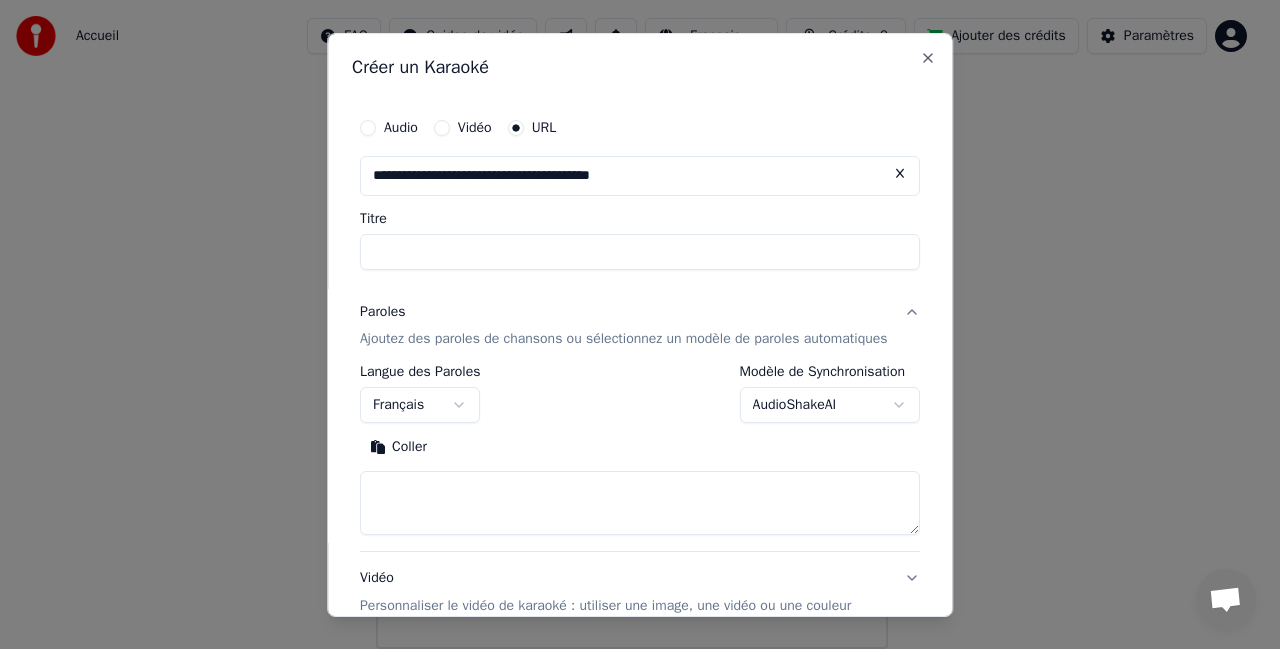type on "**********" 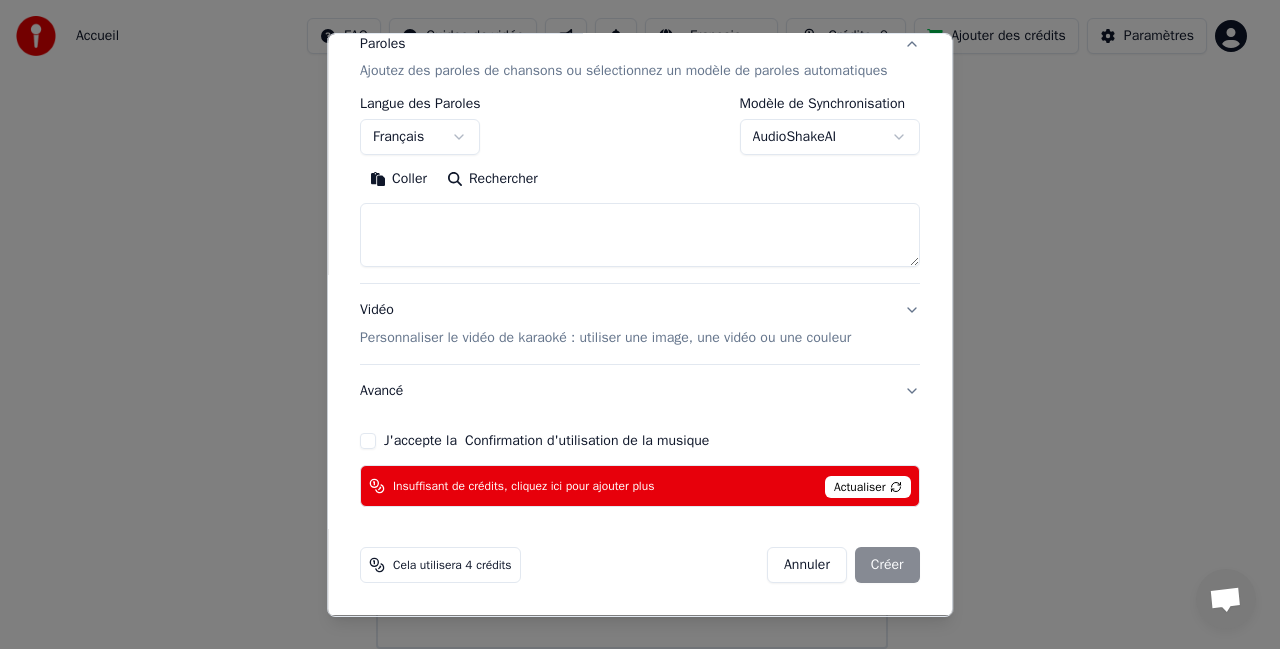 scroll, scrollTop: 287, scrollLeft: 0, axis: vertical 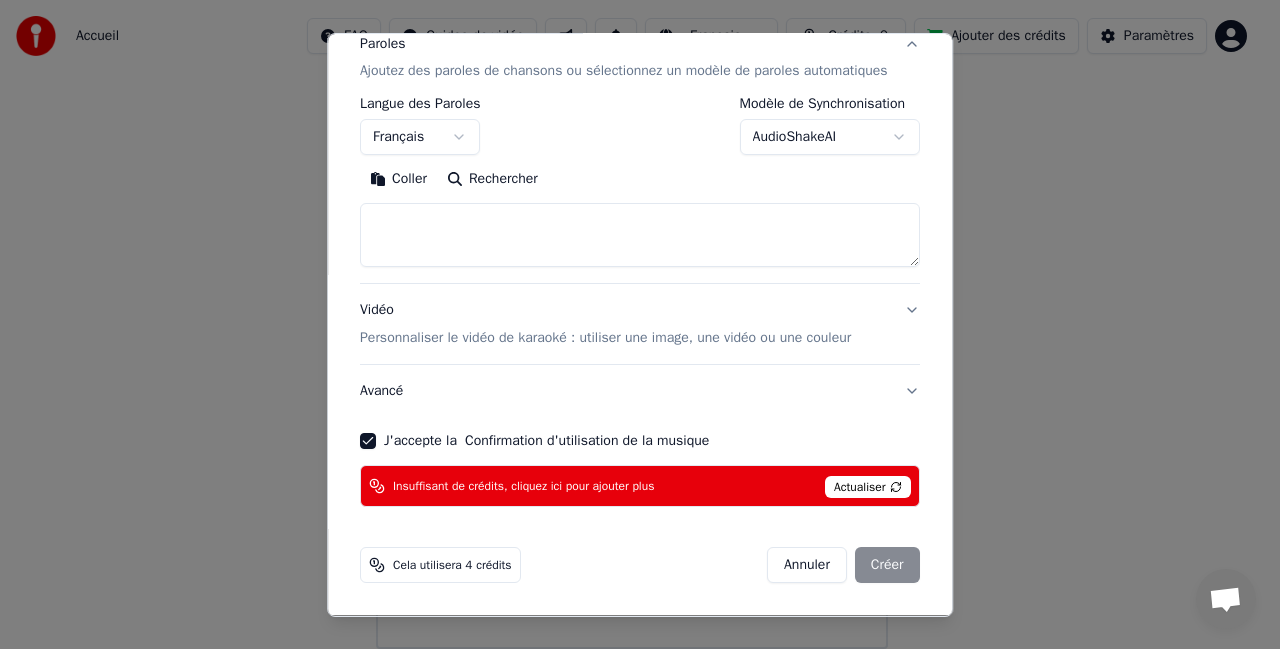 click on "Annuler Créer" at bounding box center (843, 565) 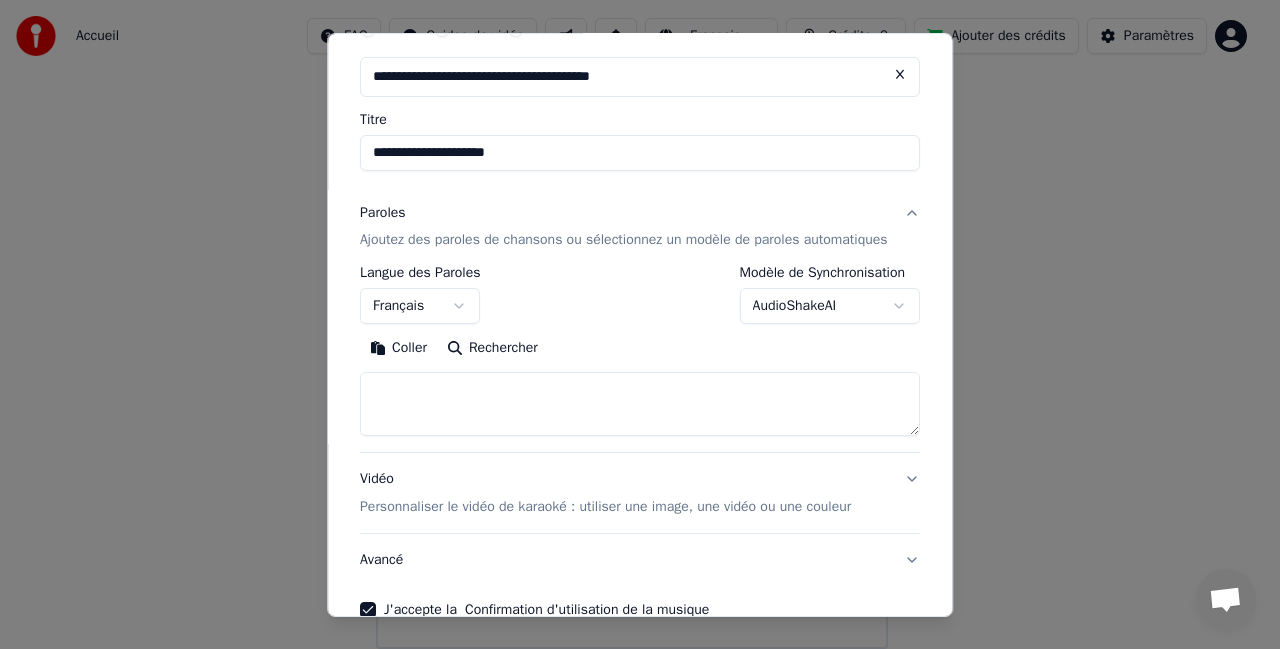 scroll, scrollTop: 100, scrollLeft: 0, axis: vertical 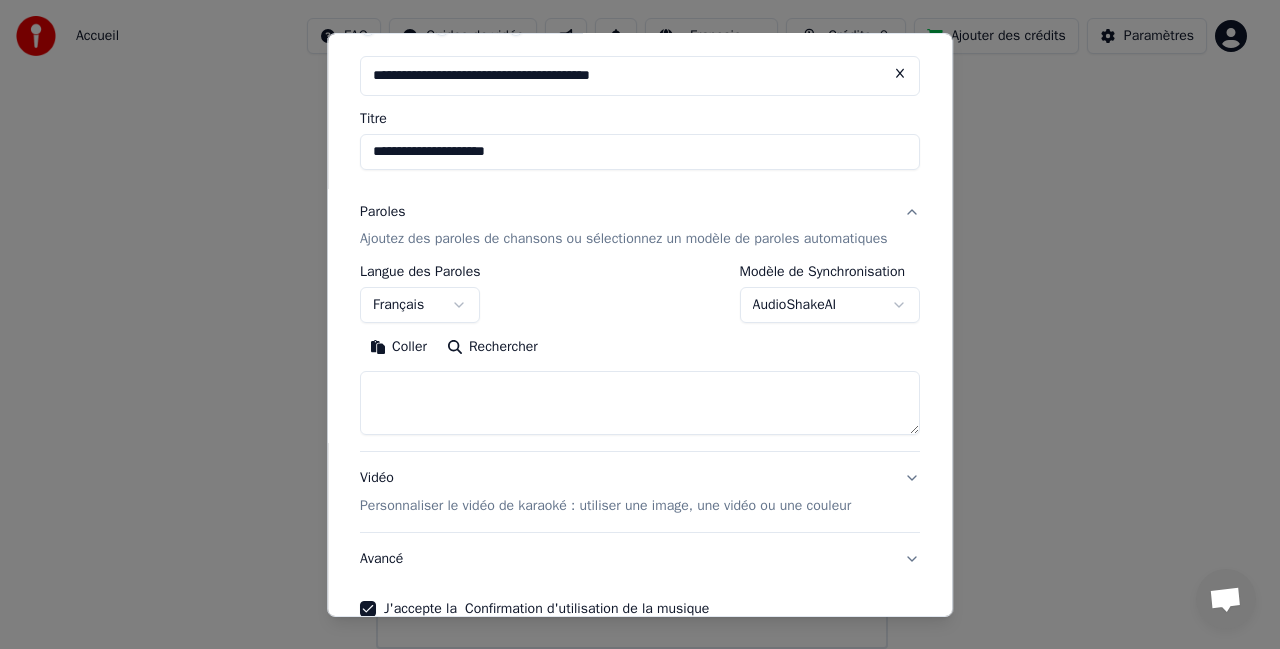 click on "**********" at bounding box center (631, 247) 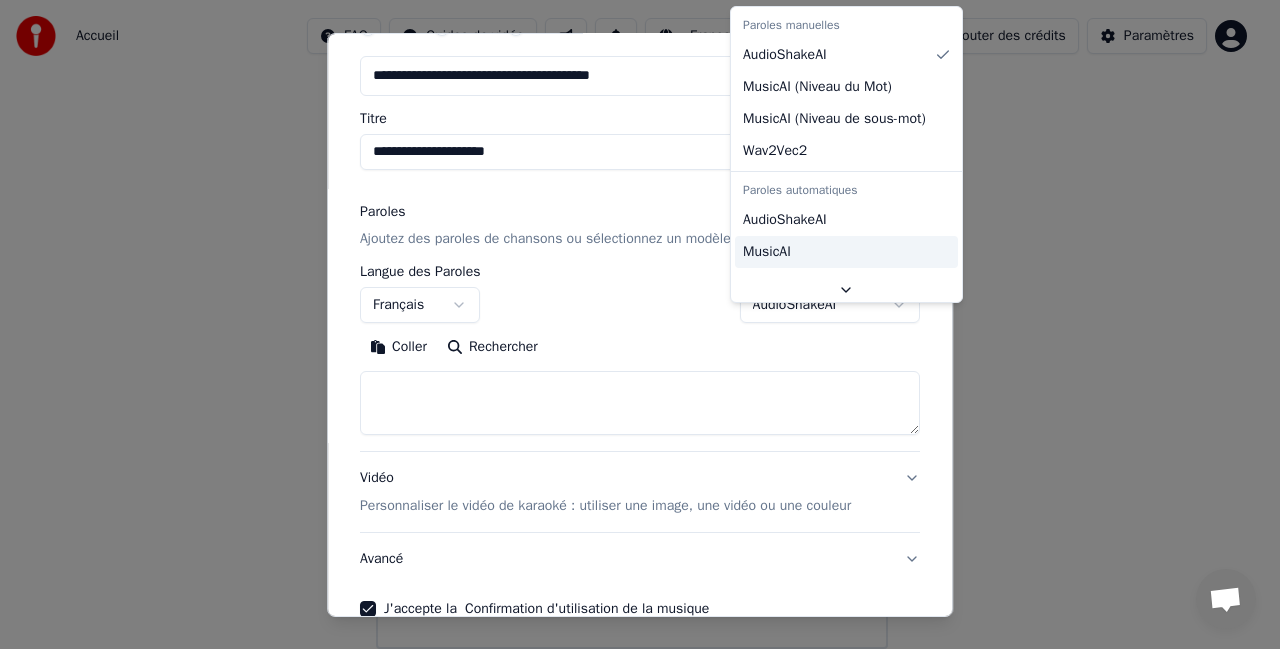 scroll, scrollTop: 45, scrollLeft: 0, axis: vertical 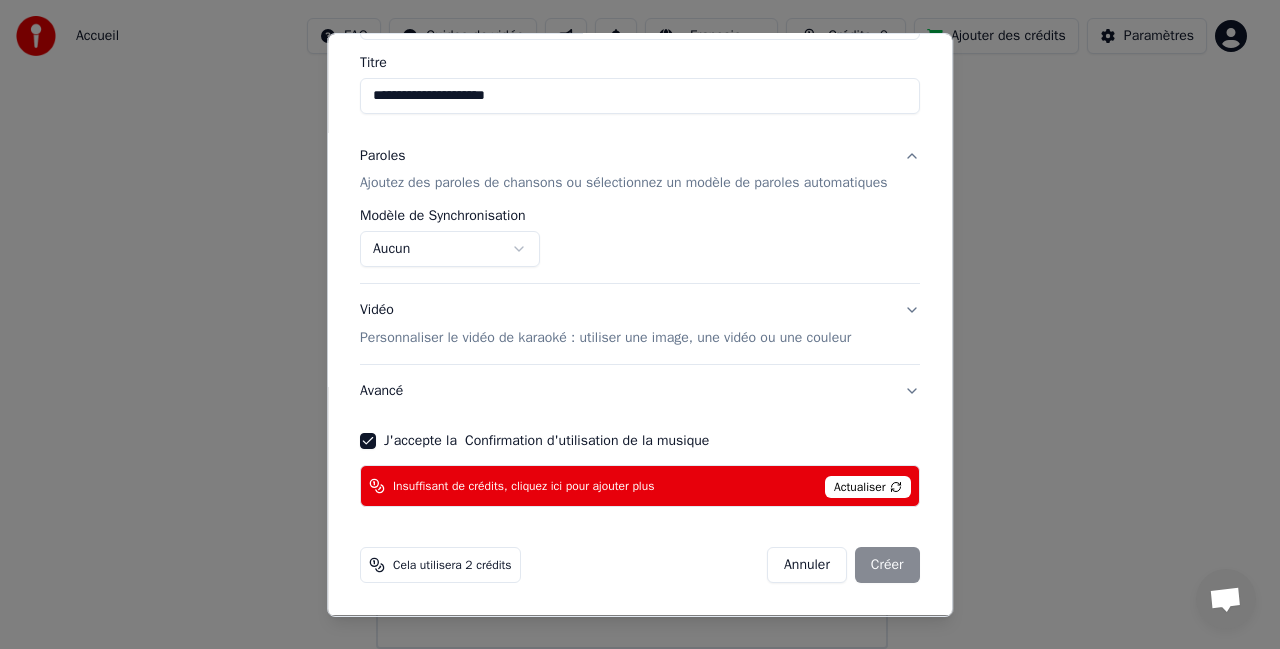 click on "Annuler Créer" at bounding box center (843, 565) 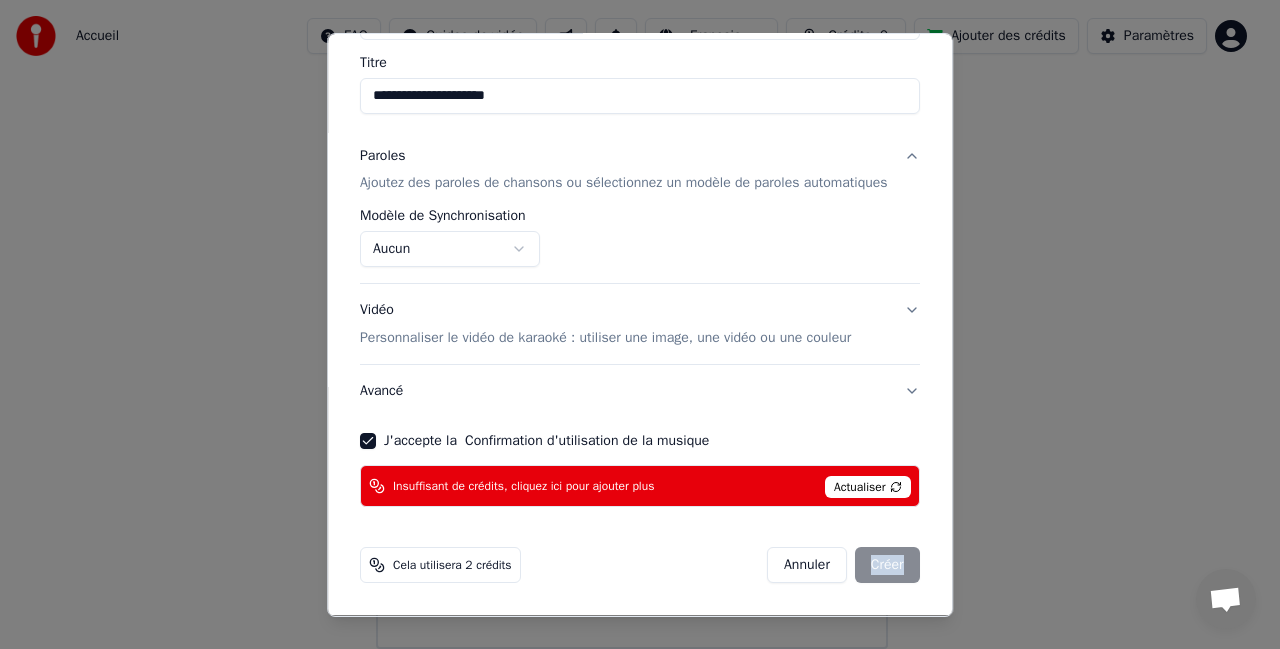 click on "Annuler Créer" at bounding box center [843, 565] 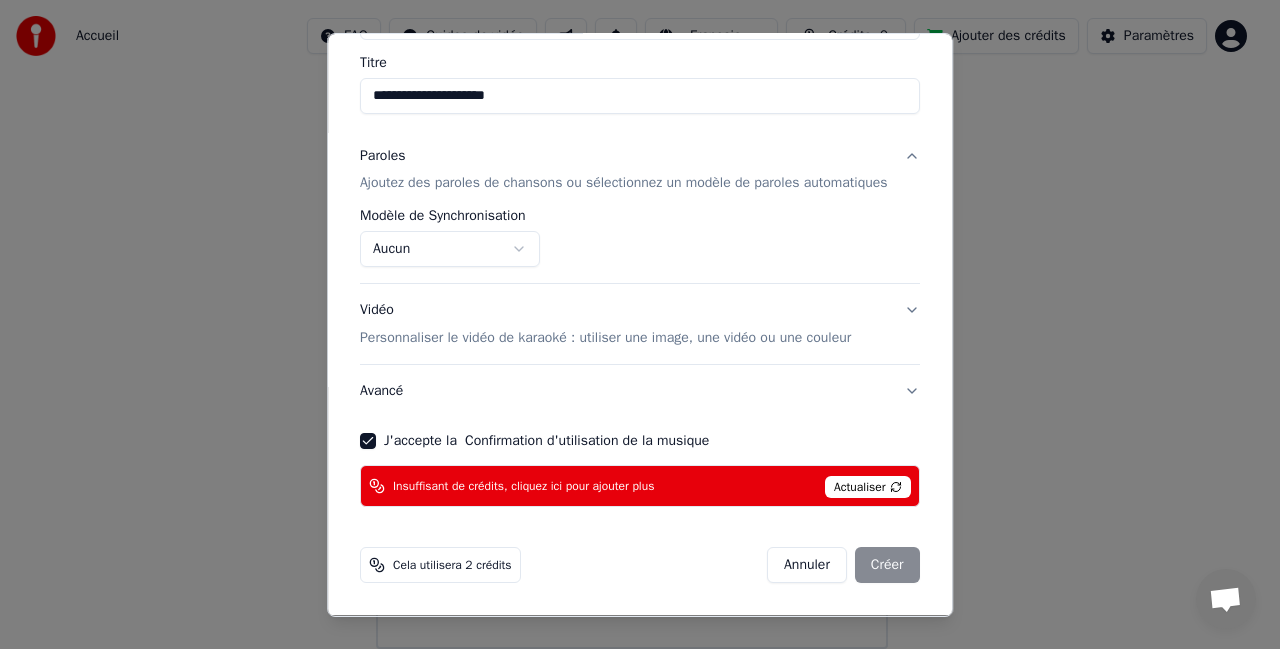 click on "Actualiser" at bounding box center [868, 487] 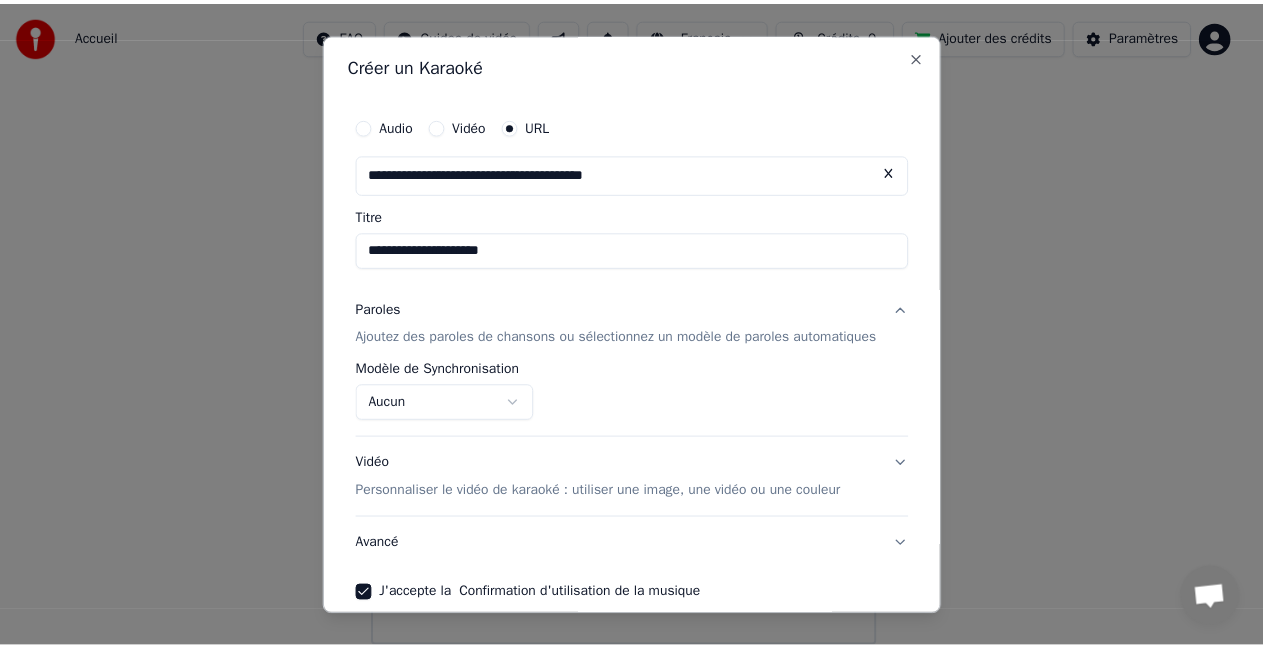 scroll, scrollTop: 0, scrollLeft: 0, axis: both 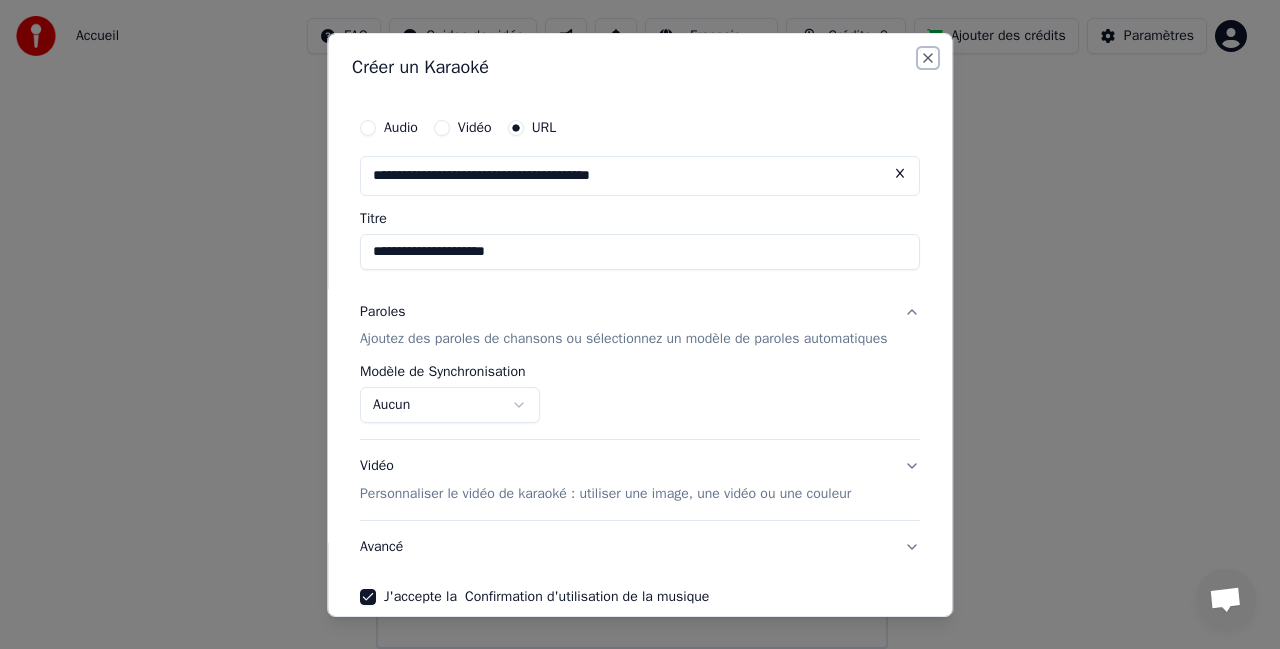 click on "Close" at bounding box center (928, 57) 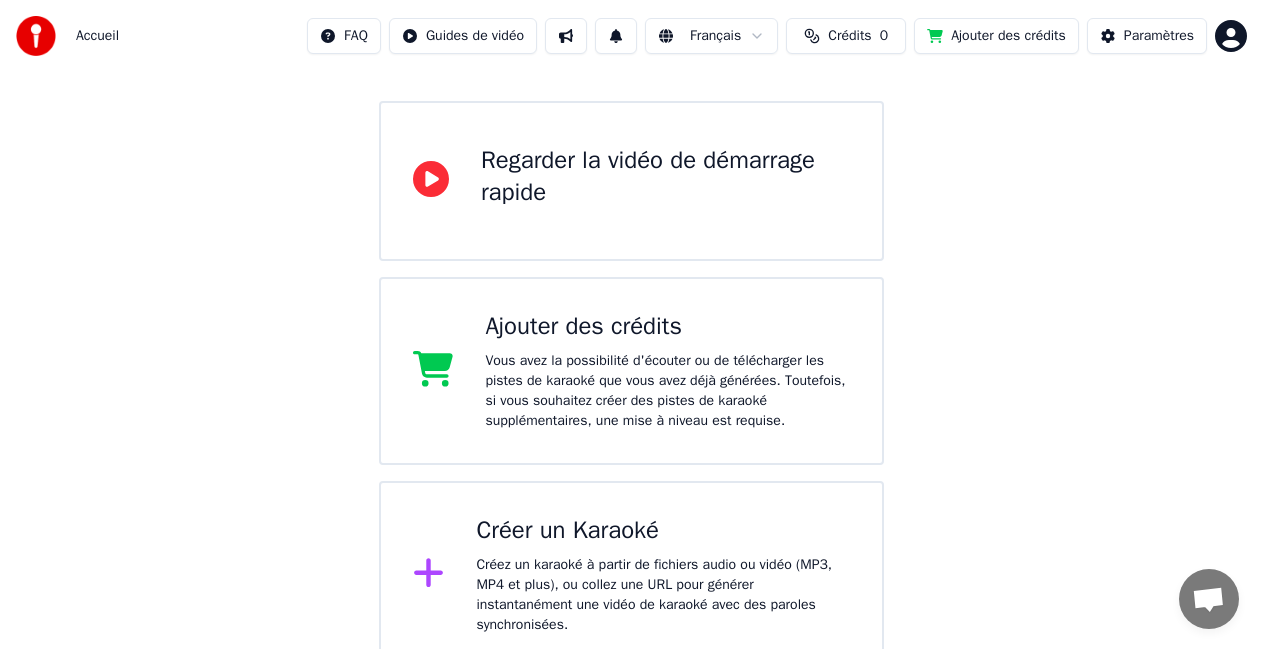 click on "Crédits" at bounding box center [849, 36] 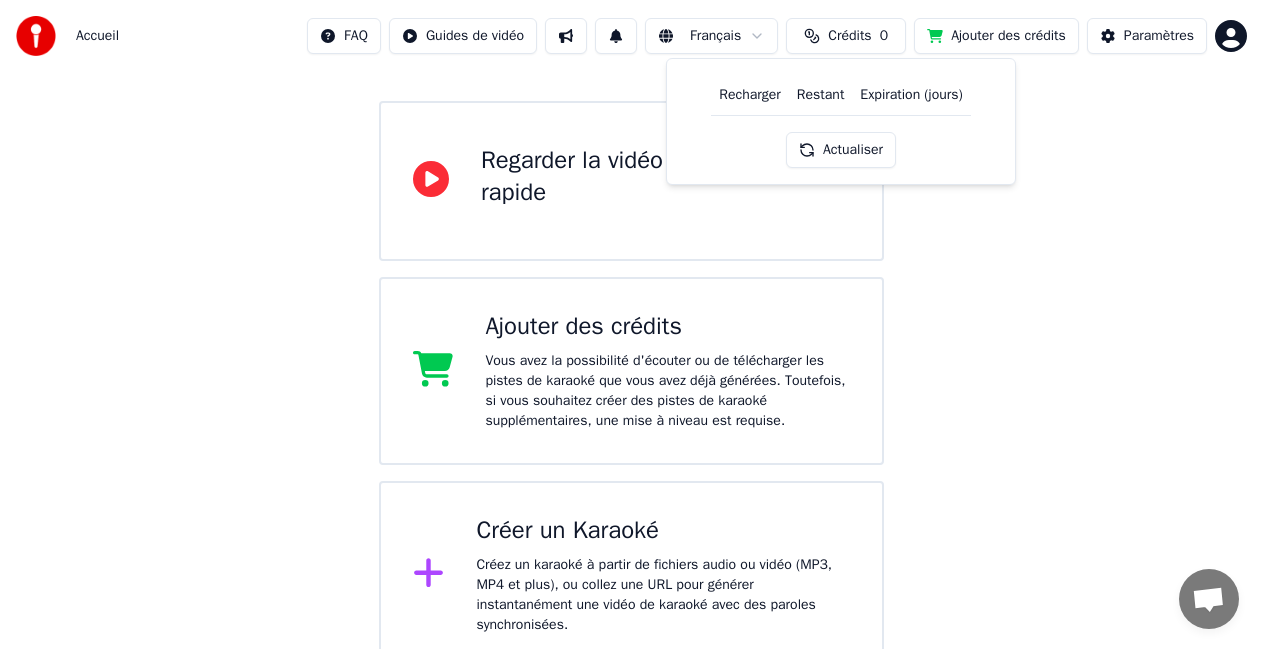 click on "Actualiser" at bounding box center (841, 150) 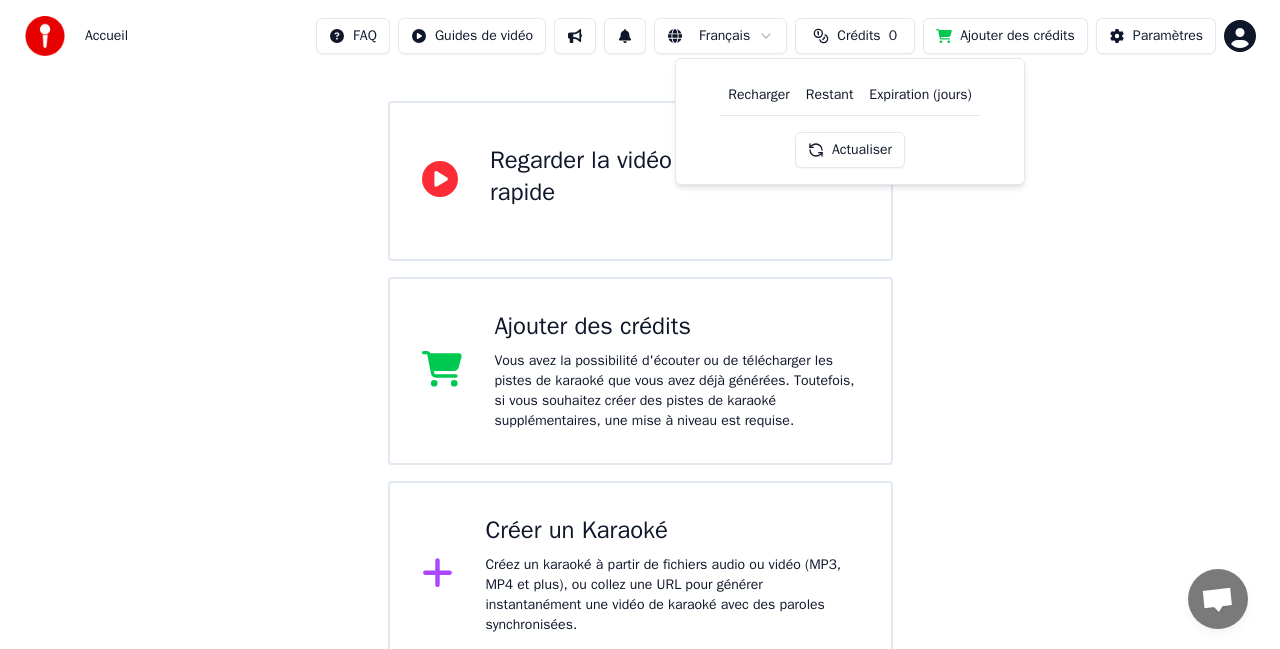 scroll, scrollTop: 0, scrollLeft: 0, axis: both 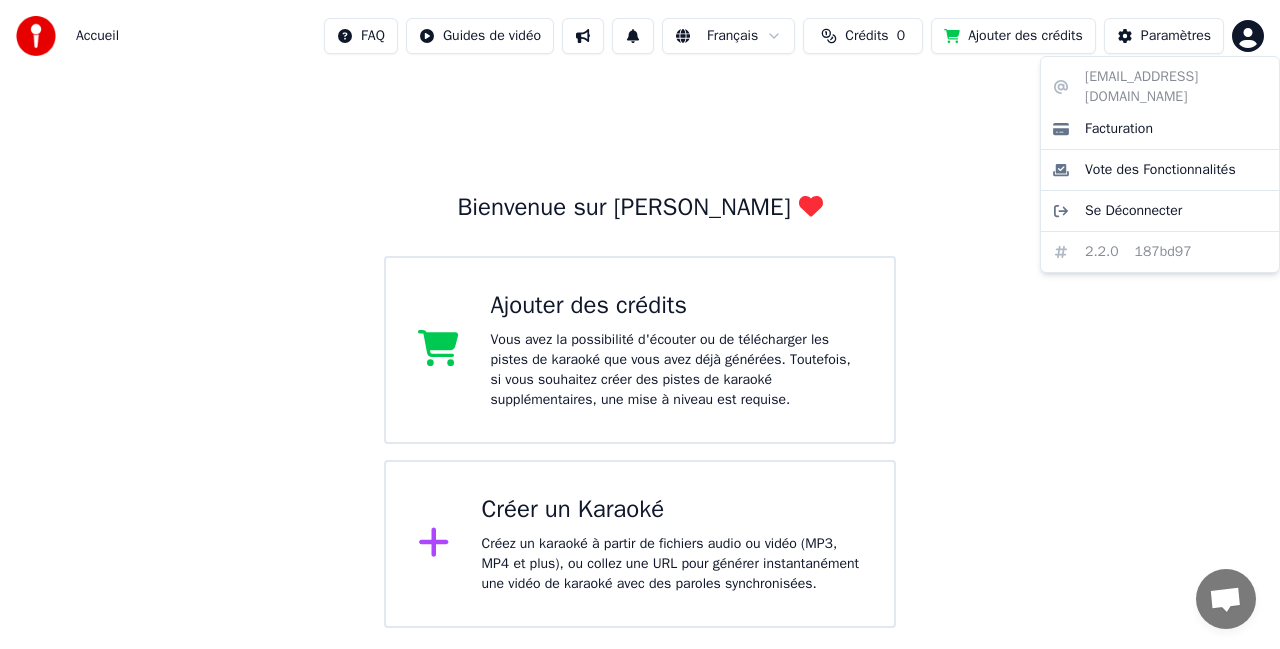 click on "Accueil FAQ Guides de vidéo Français Crédits 0 Ajouter des crédits Paramètres Bienvenue sur Youka Ajouter des crédits Vous avez la possibilité d'écouter ou de télécharger les pistes de karaoké que vous avez déjà générées. Toutefois, si vous souhaitez créer des pistes de karaoké supplémentaires, une mise à niveau est requise. Créer un Karaoké Créez un karaoké à partir de fichiers audio ou vidéo (MP3, MP4 et plus), ou collez une URL pour générer instantanément une vidéo de karaoké avec des paroles synchronisées. karinebed81@hotmail.com Facturation Vote des Fonctionnalités Se Déconnecter 2.2.0 187bd97" at bounding box center [640, 314] 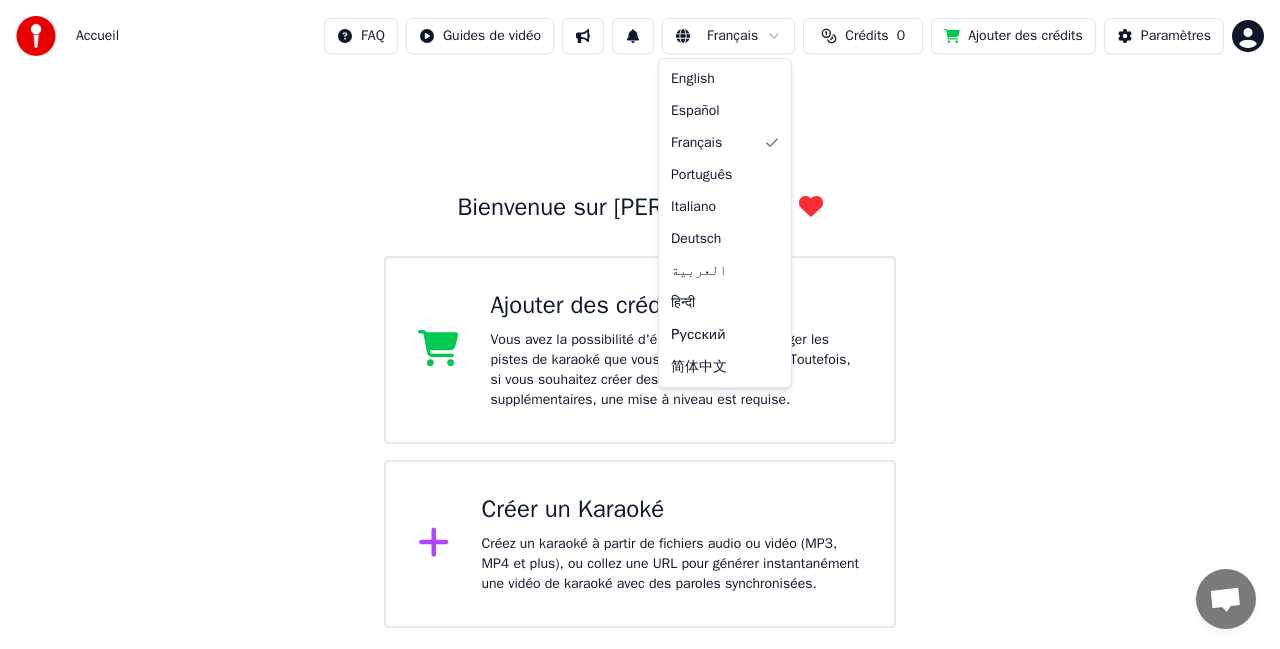 click on "Accueil FAQ Guides de vidéo Français Crédits 0 Ajouter des crédits Paramètres Bienvenue sur Youka Ajouter des crédits Vous avez la possibilité d'écouter ou de télécharger les pistes de karaoké que vous avez déjà générées. Toutefois, si vous souhaitez créer des pistes de karaoké supplémentaires, une mise à niveau est requise. Créer un Karaoké Créez un karaoké à partir de fichiers audio ou vidéo (MP3, MP4 et plus), ou collez une URL pour générer instantanément une vidéo de karaoké avec des paroles synchronisées. English Español Français Português Italiano Deutsch العربية हिन्दी Русский 简体中文" at bounding box center (640, 314) 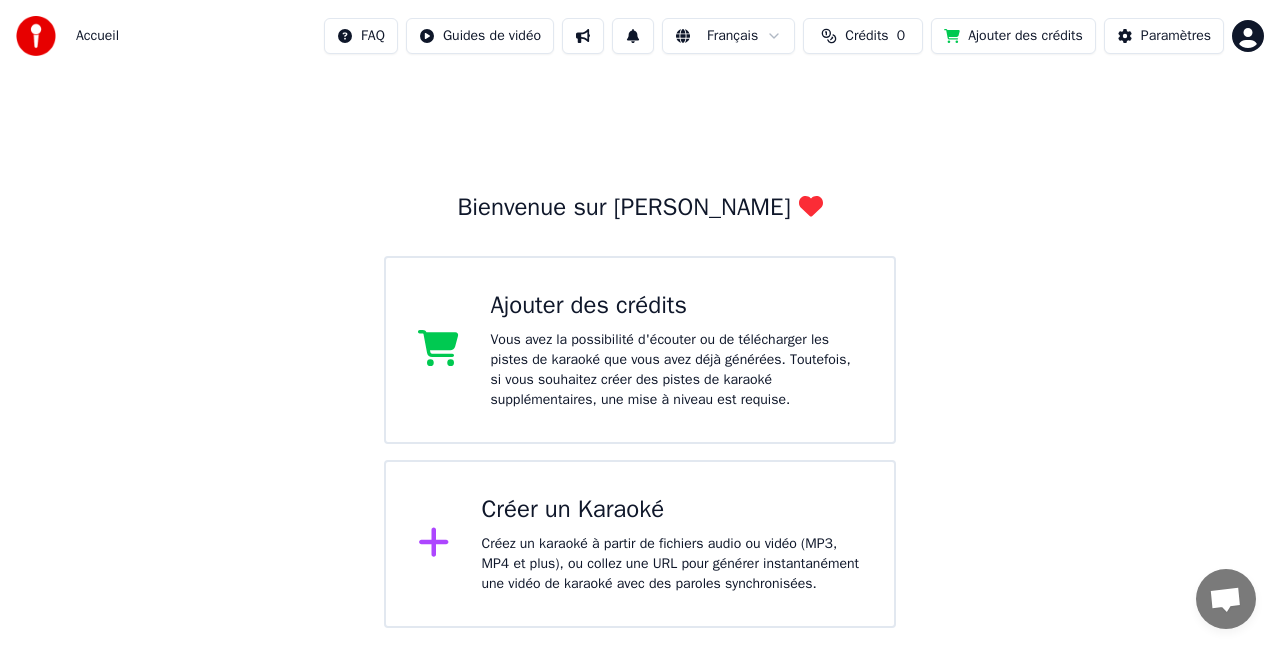 click on "Créez un karaoké à partir de fichiers audio ou vidéo (MP3, MP4 et plus), ou collez une URL pour générer instantanément une vidéo de karaoké avec des paroles synchronisées." at bounding box center [672, 564] 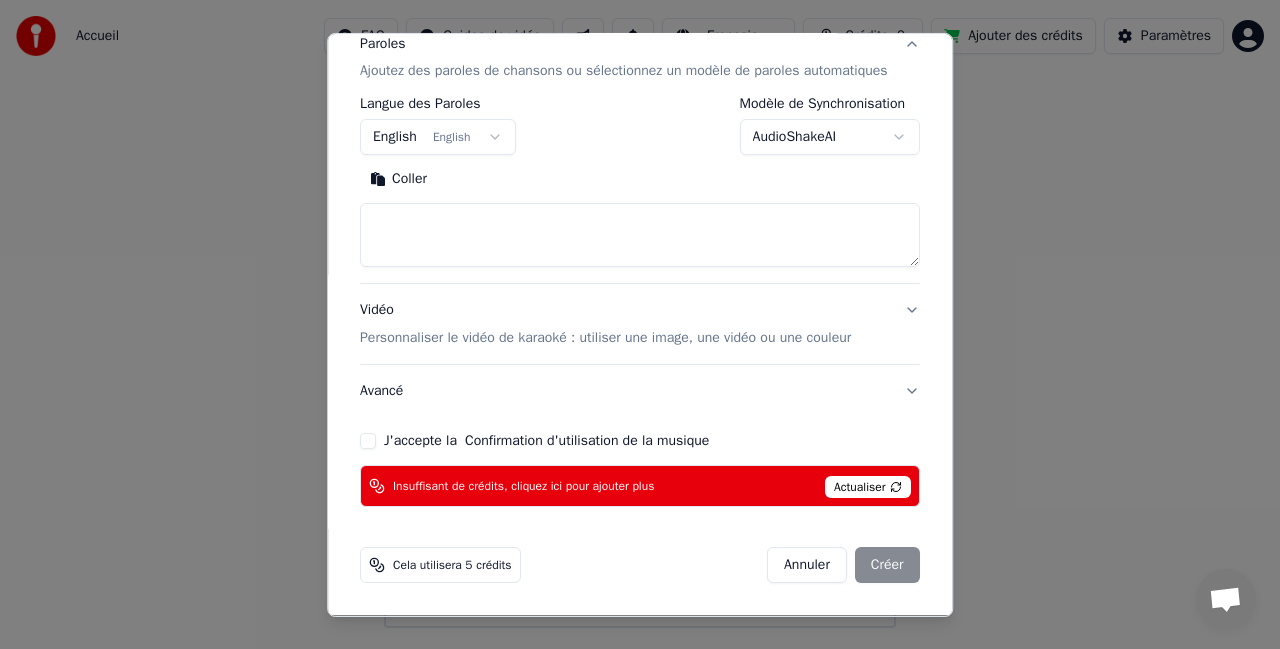 scroll, scrollTop: 287, scrollLeft: 0, axis: vertical 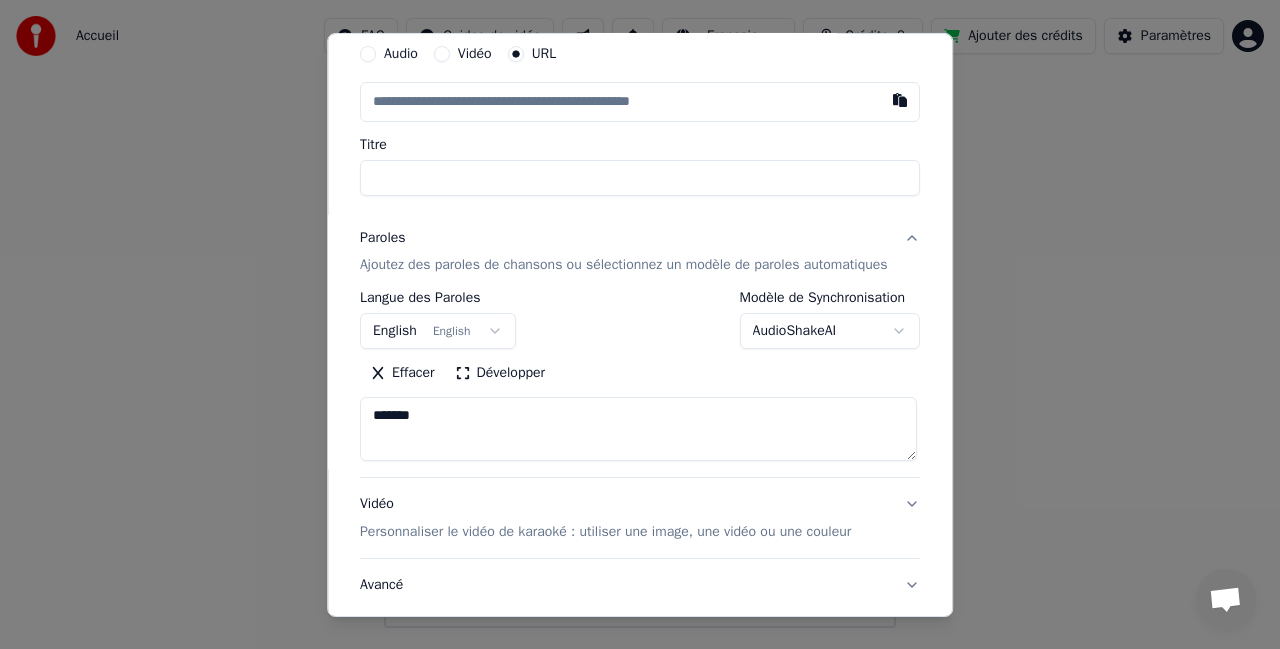 type on "**********" 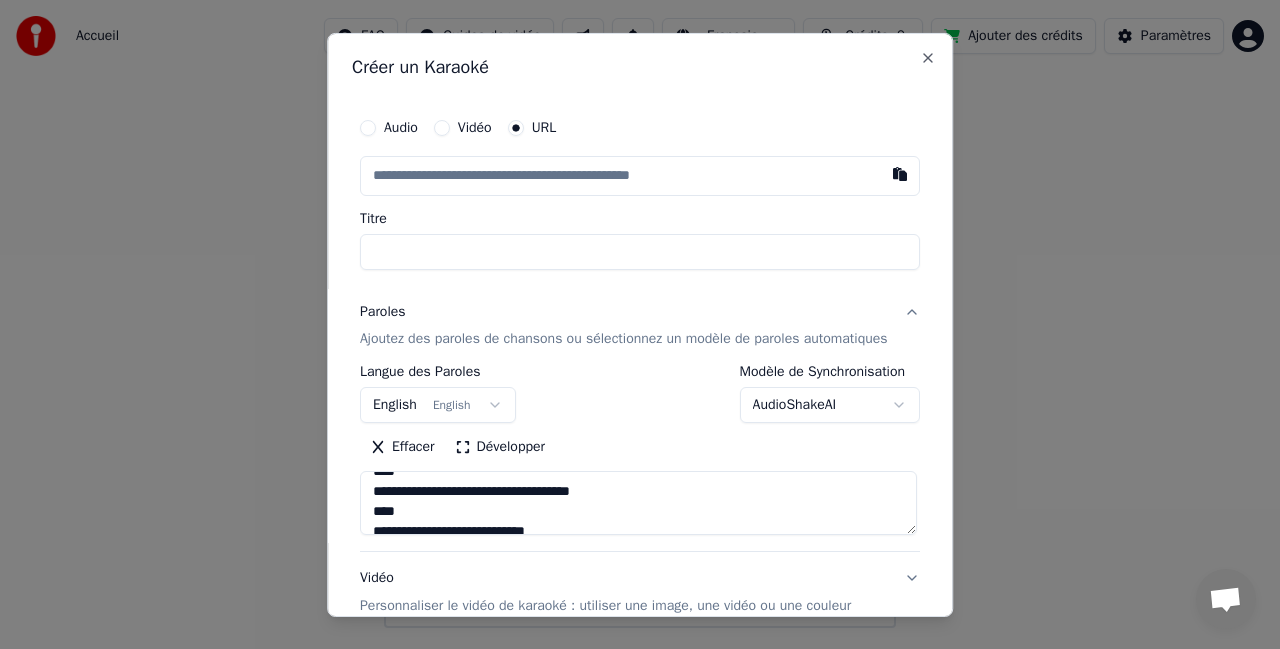 scroll, scrollTop: 160, scrollLeft: 0, axis: vertical 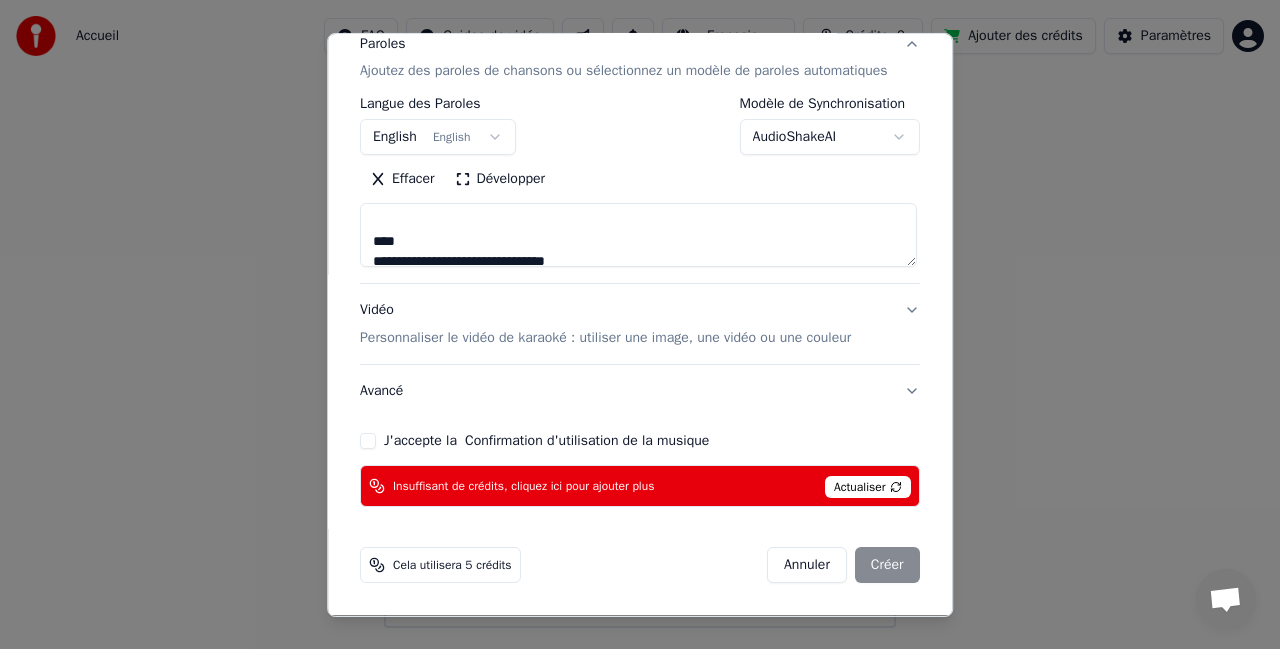 click on "J'accepte la   Confirmation d'utilisation de la musique" at bounding box center (368, 441) 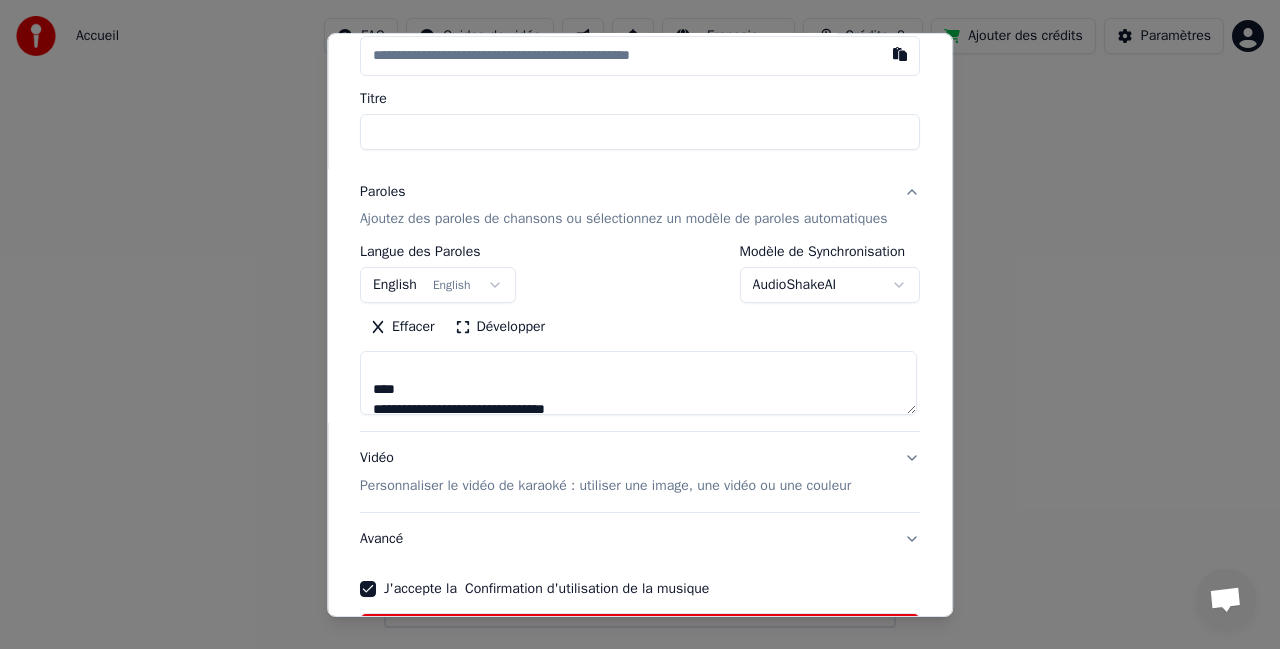 scroll, scrollTop: 0, scrollLeft: 0, axis: both 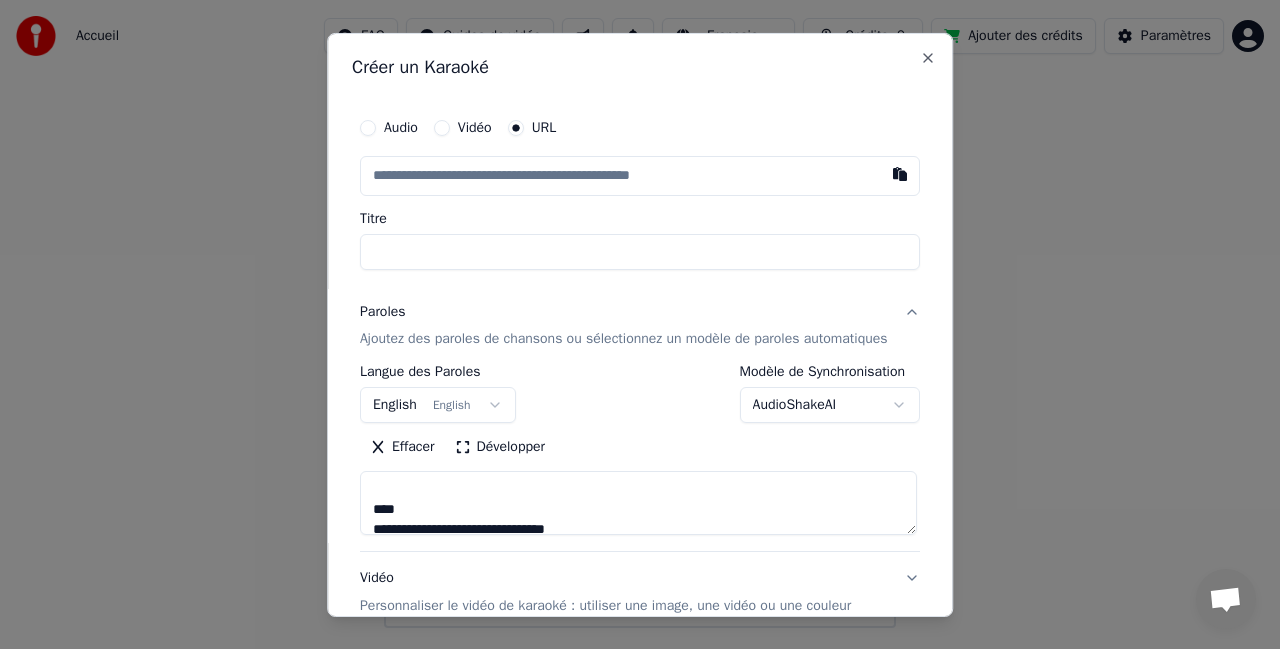 click at bounding box center (640, 175) 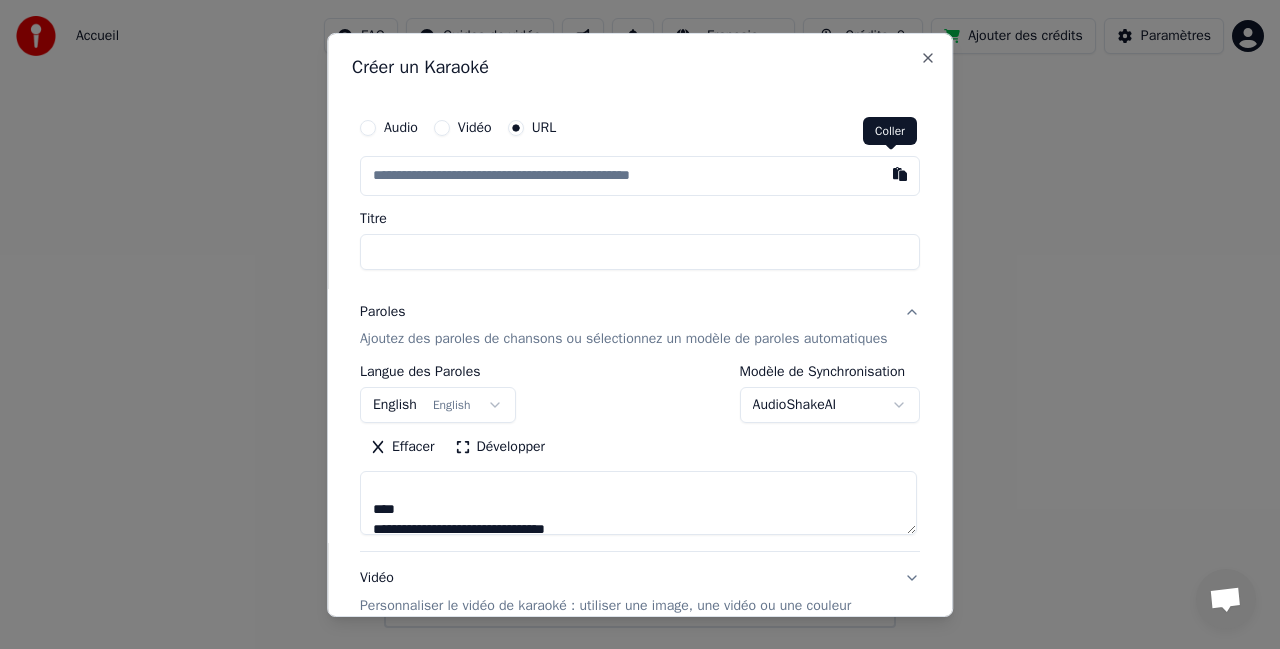 click at bounding box center [900, 173] 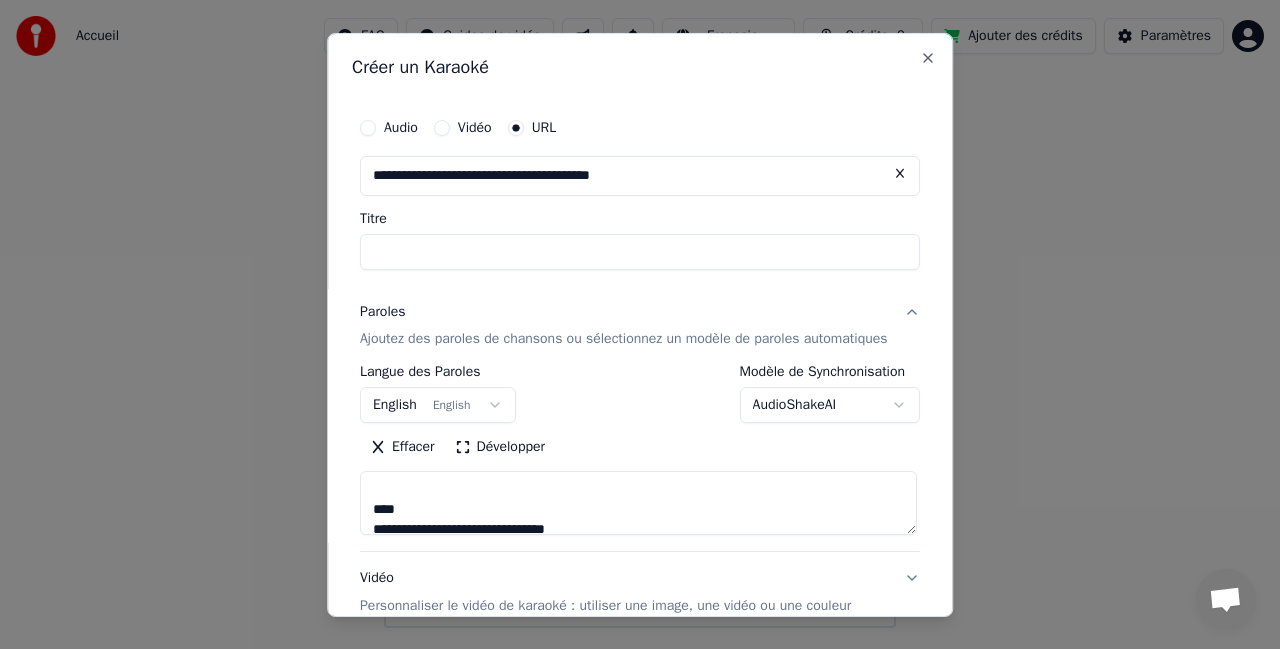 type on "**********" 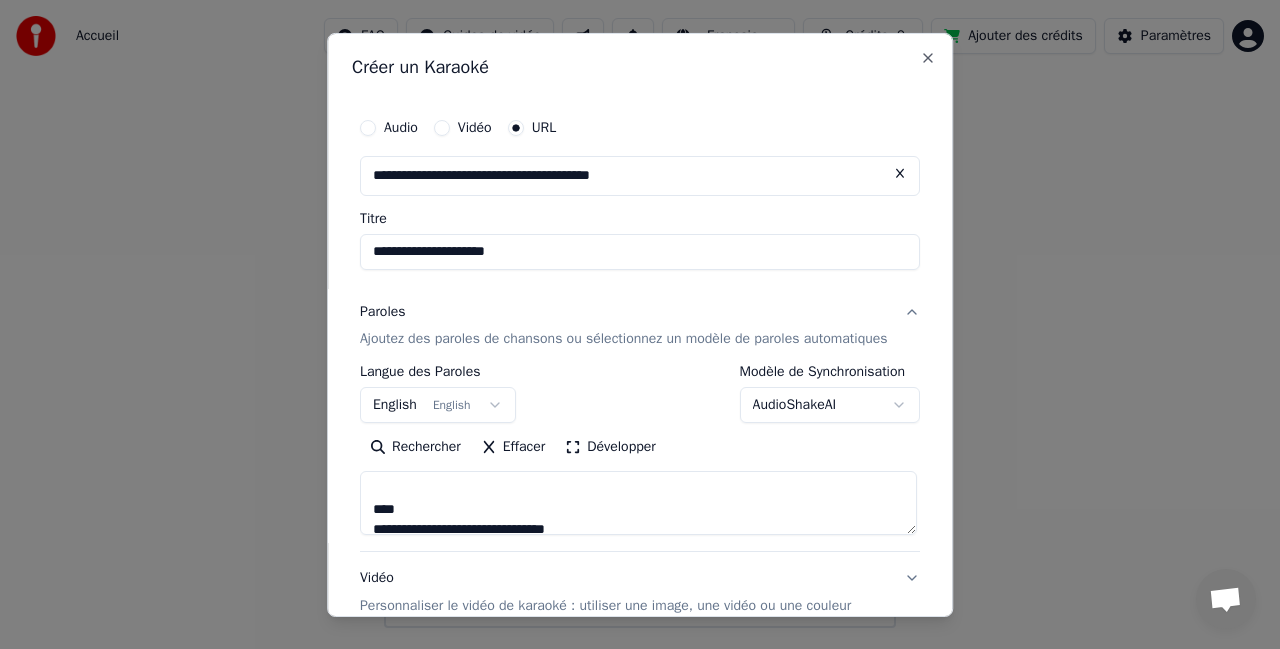 type on "**********" 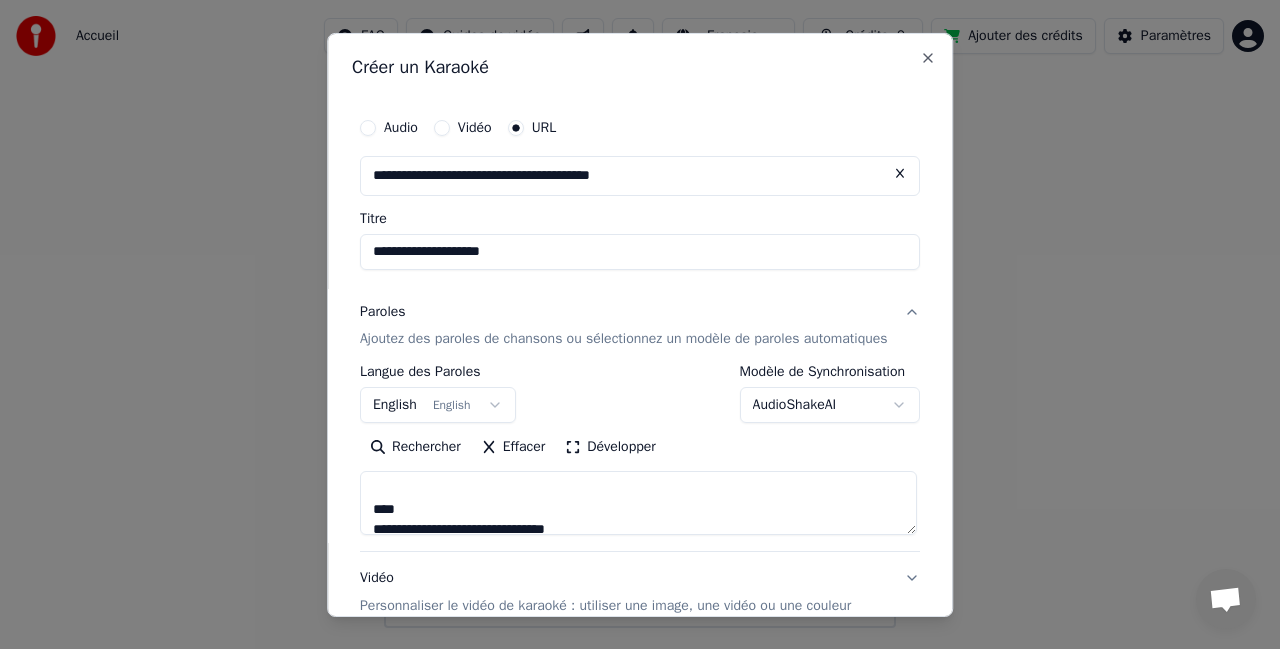 type on "**********" 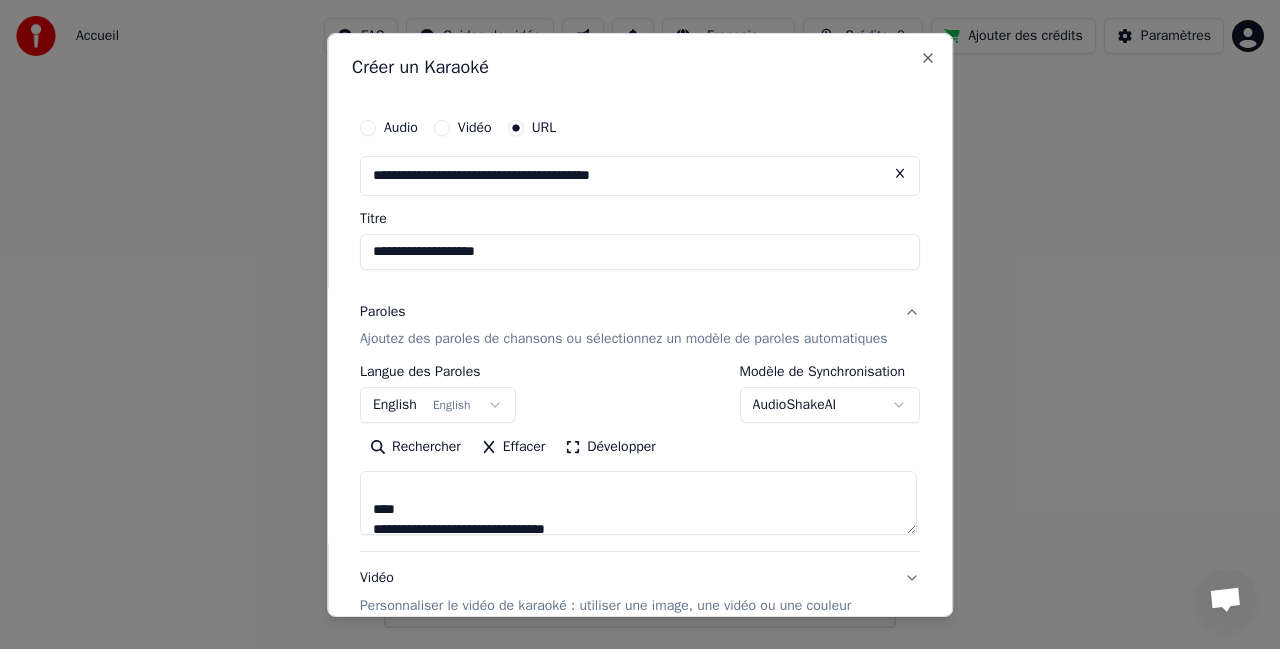 type on "**********" 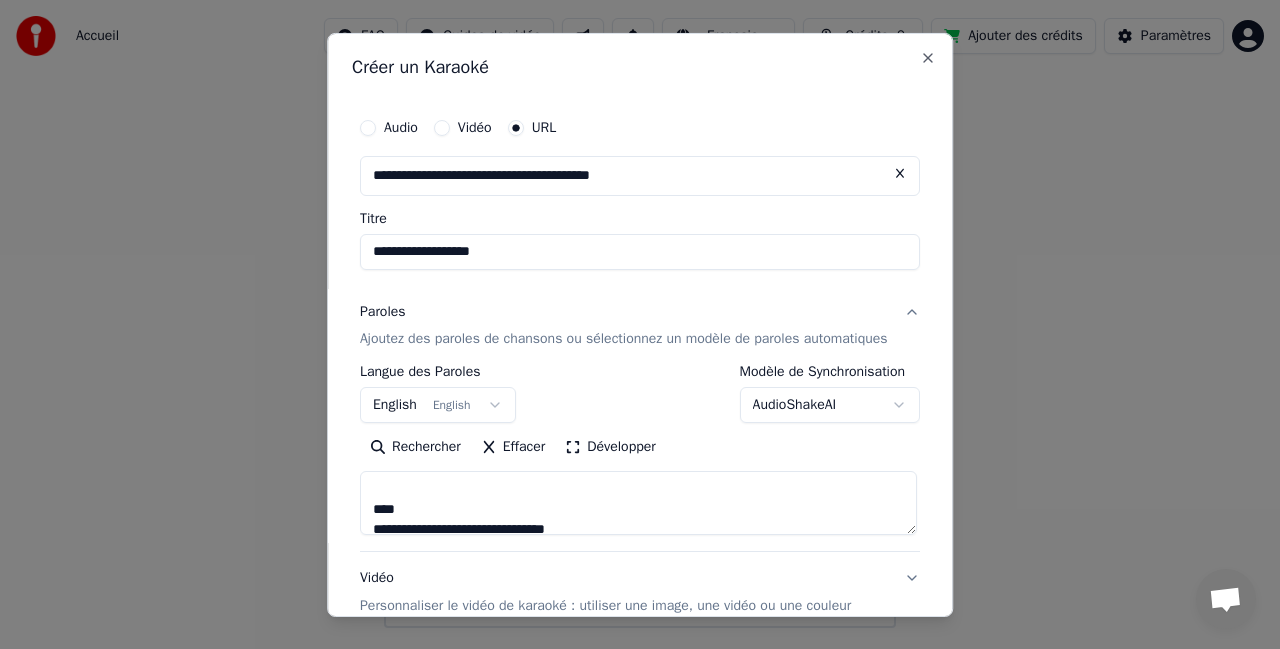 type on "**********" 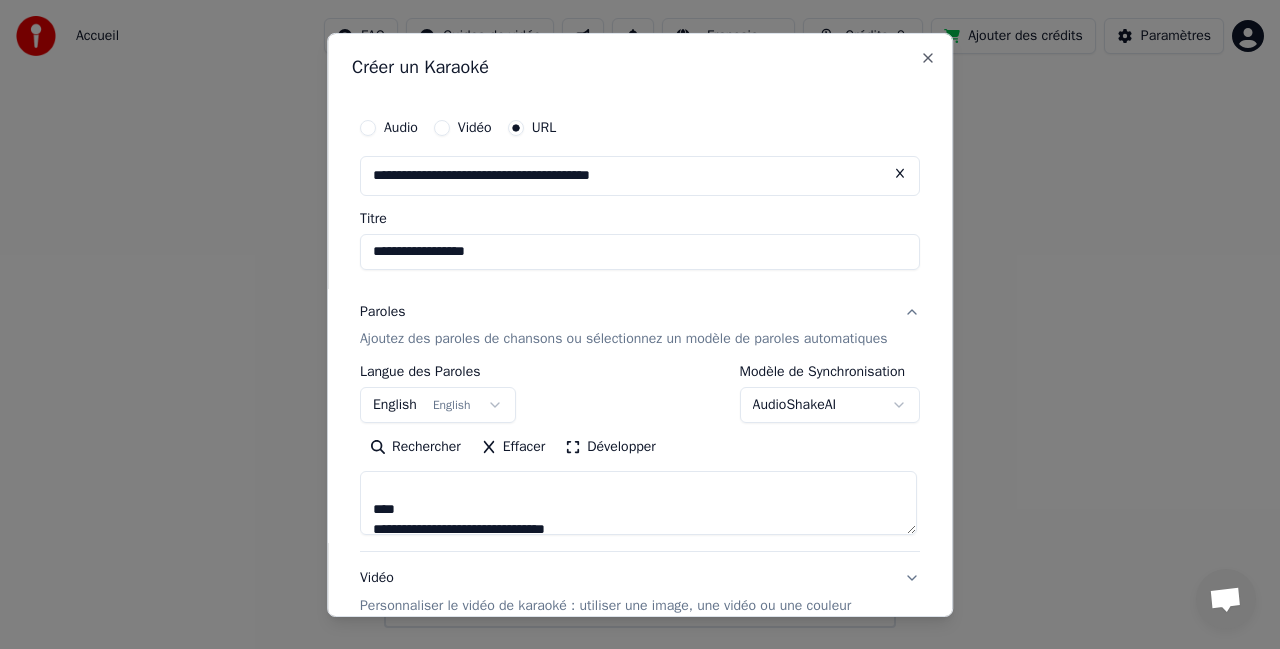 type on "**********" 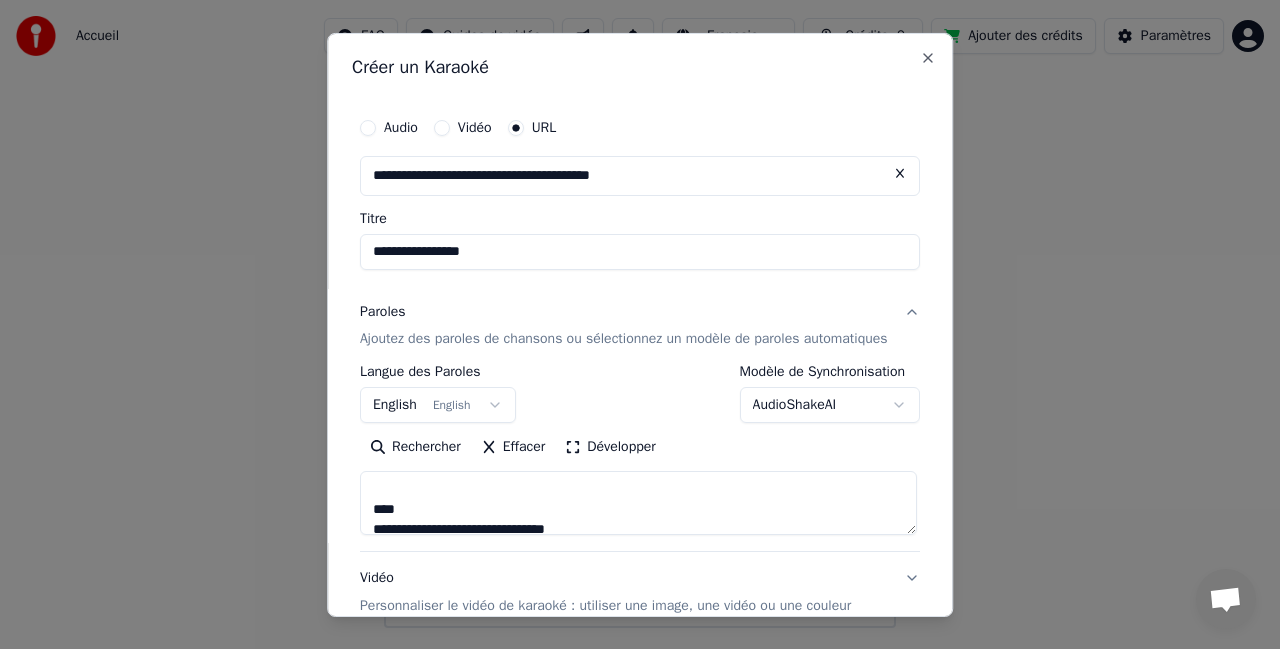 type on "**********" 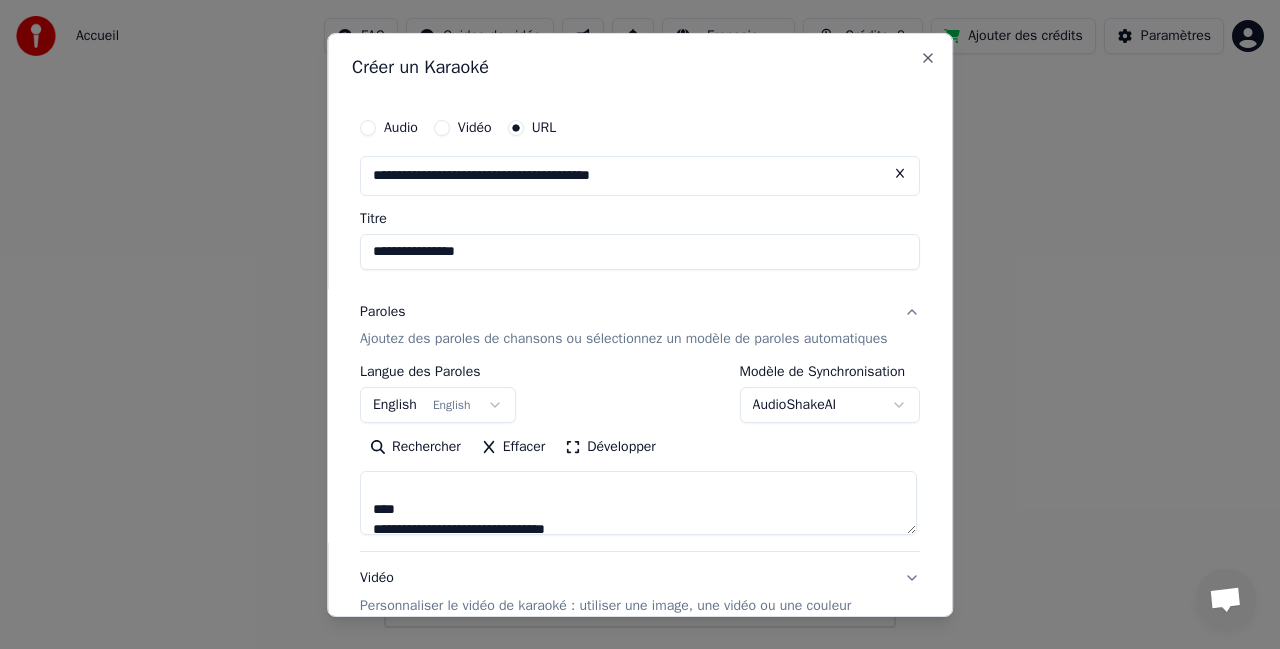 type on "**********" 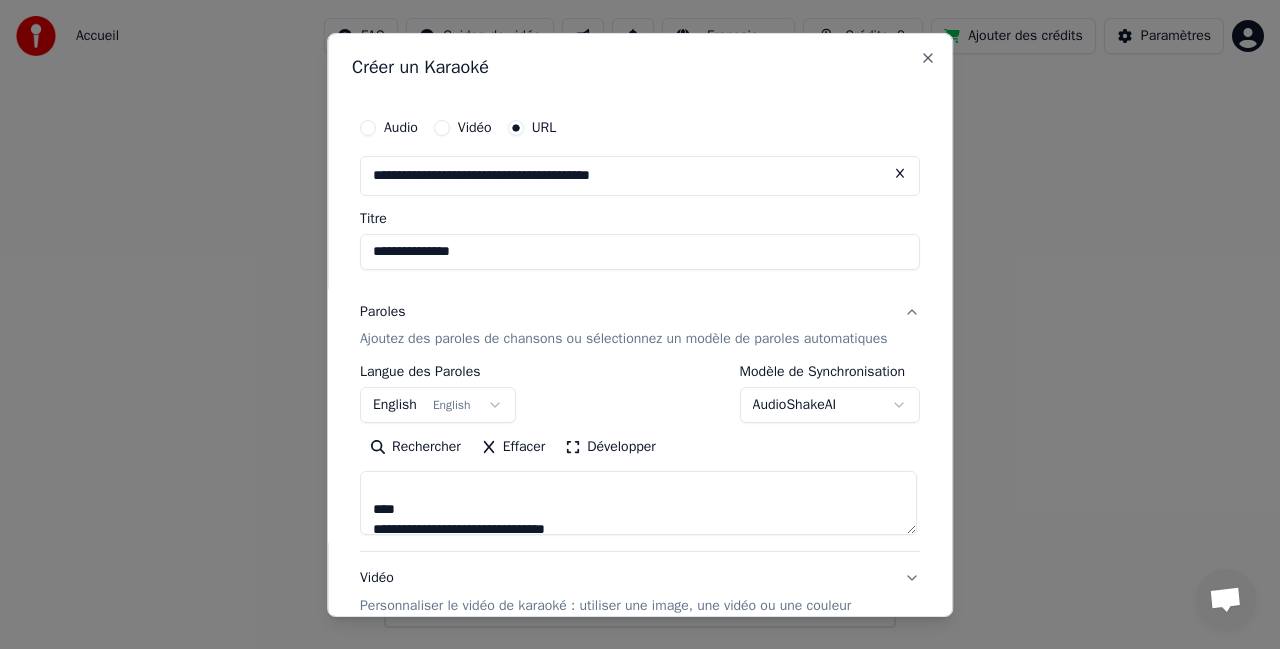 type on "**********" 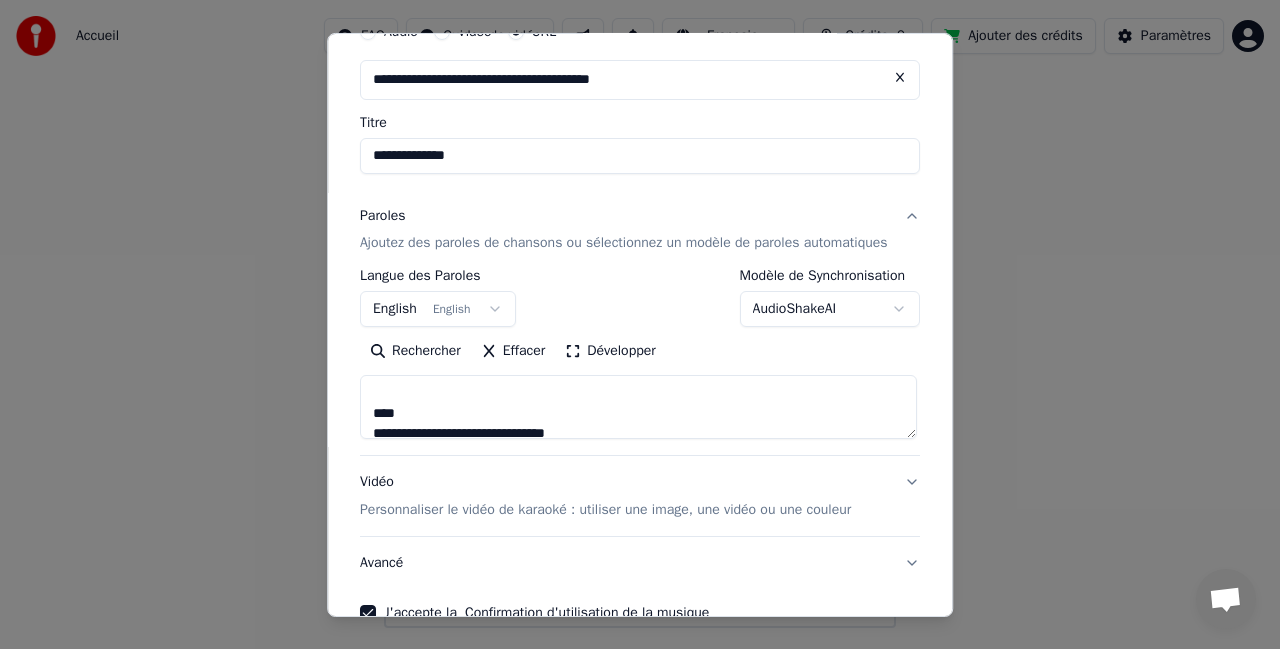 scroll, scrollTop: 100, scrollLeft: 0, axis: vertical 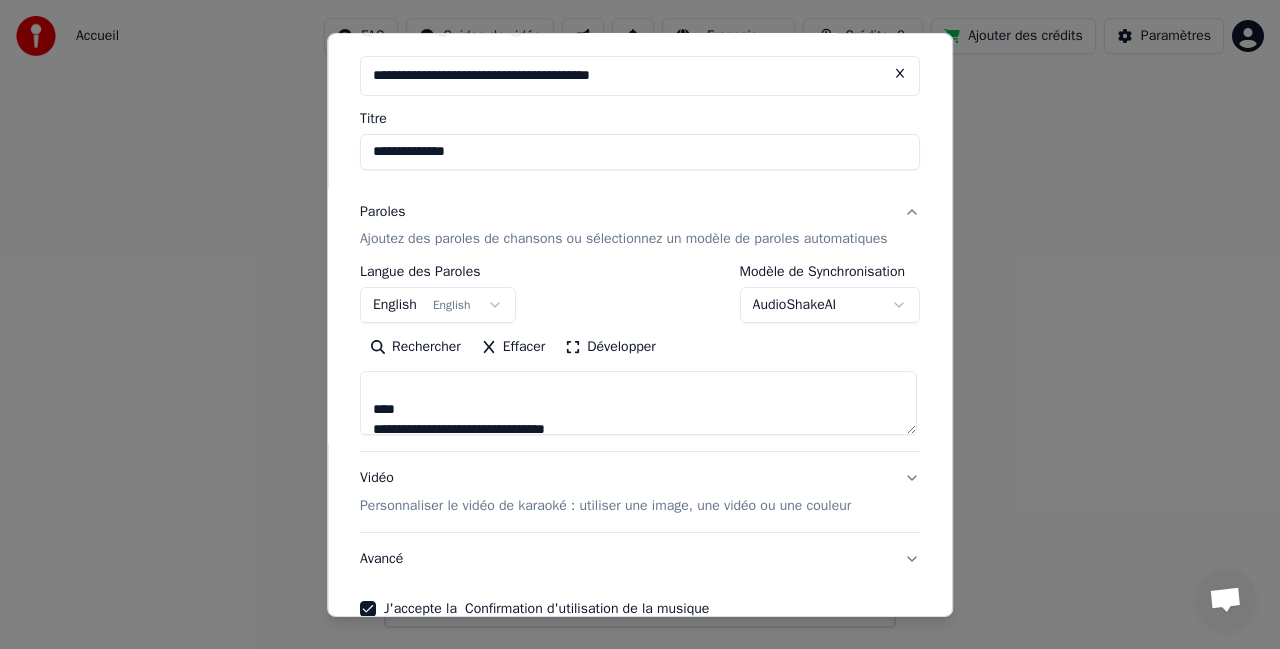 type on "**********" 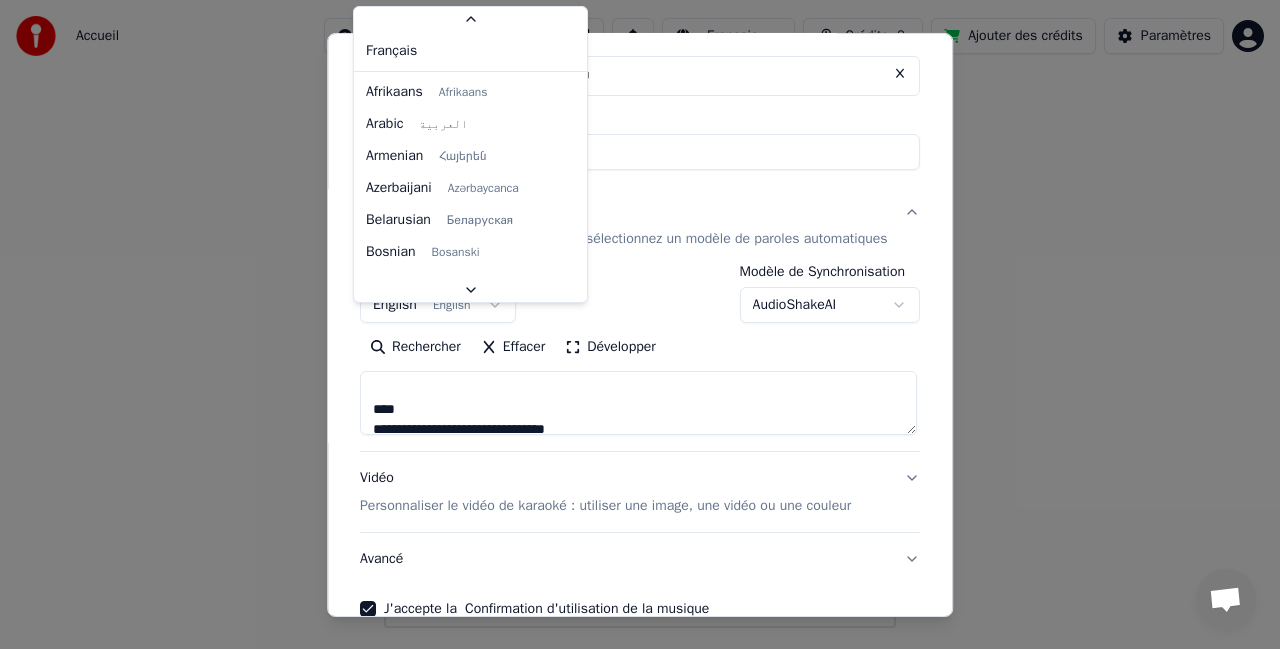 scroll, scrollTop: 85, scrollLeft: 0, axis: vertical 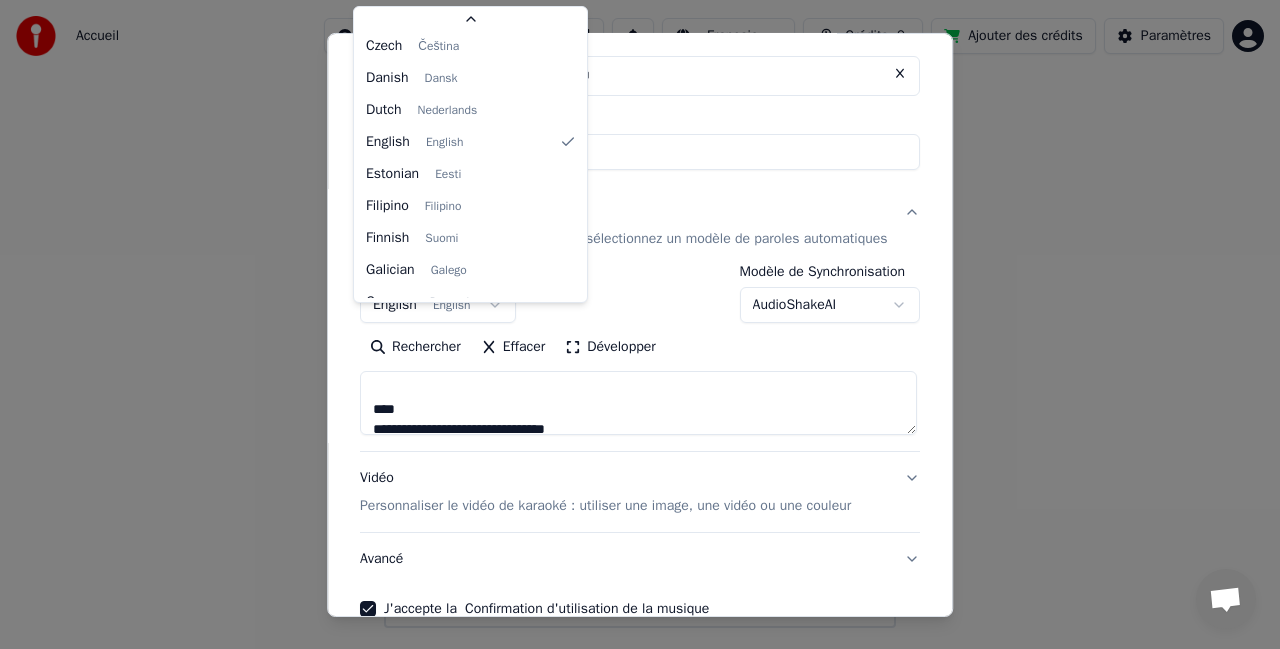 click on "**********" at bounding box center [640, 314] 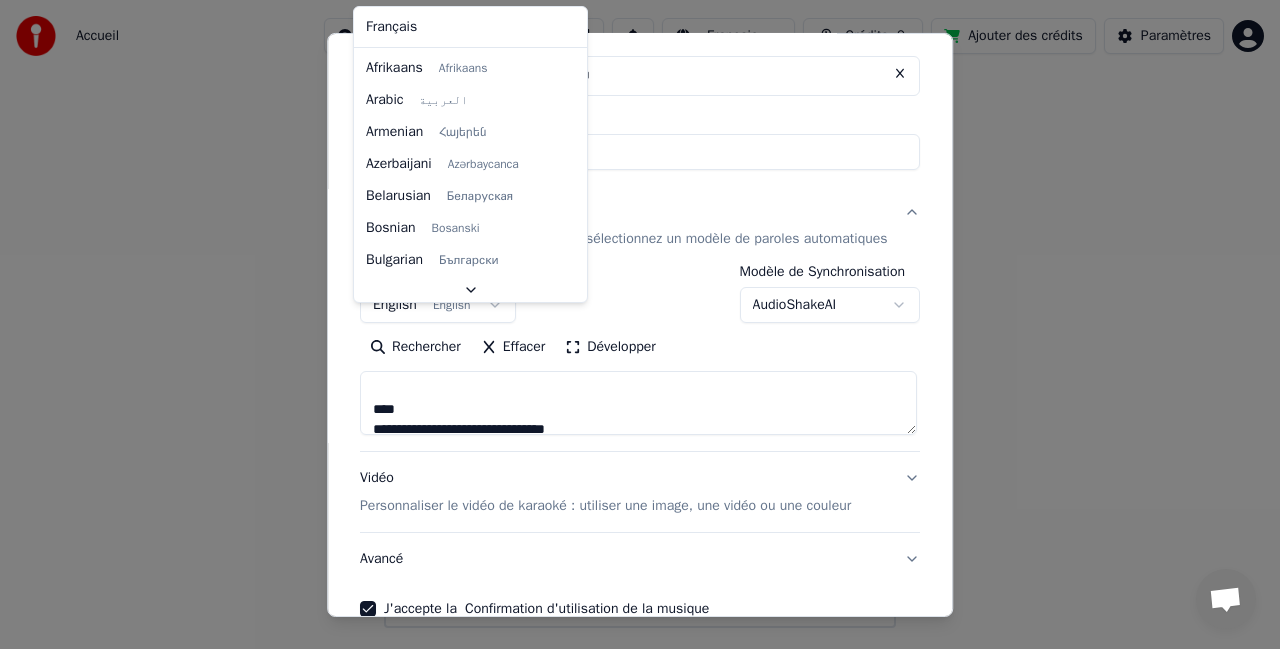 scroll, scrollTop: 85, scrollLeft: 0, axis: vertical 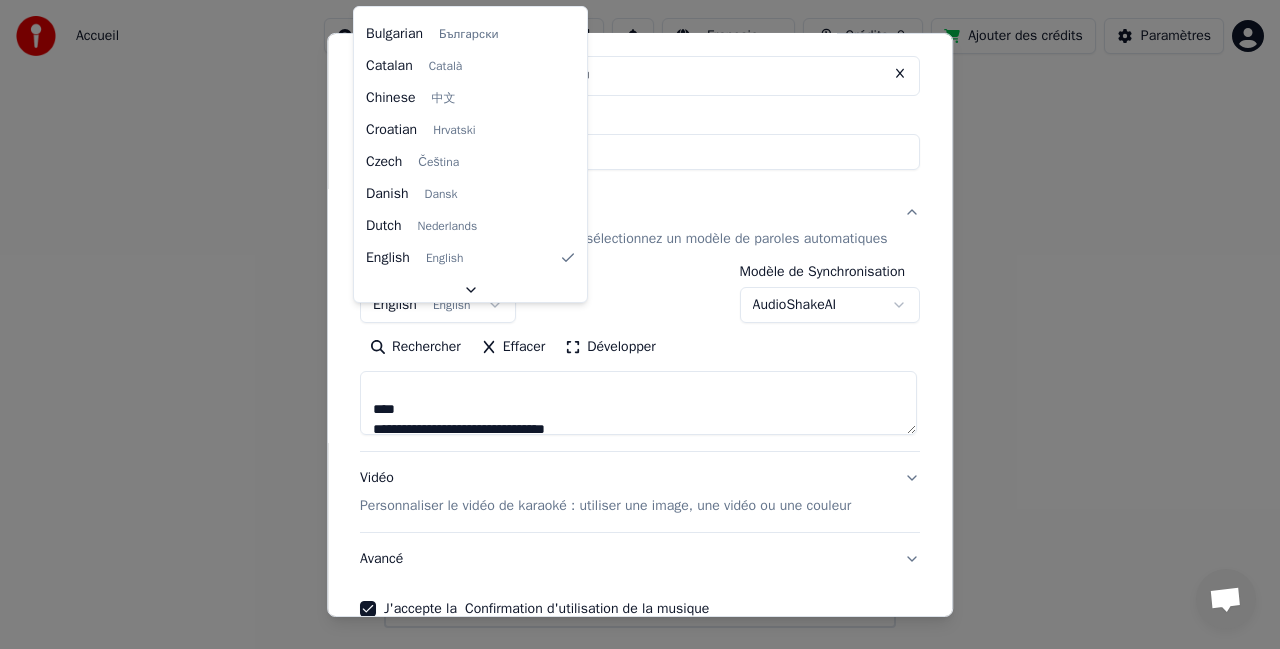 click on "**********" at bounding box center (640, 314) 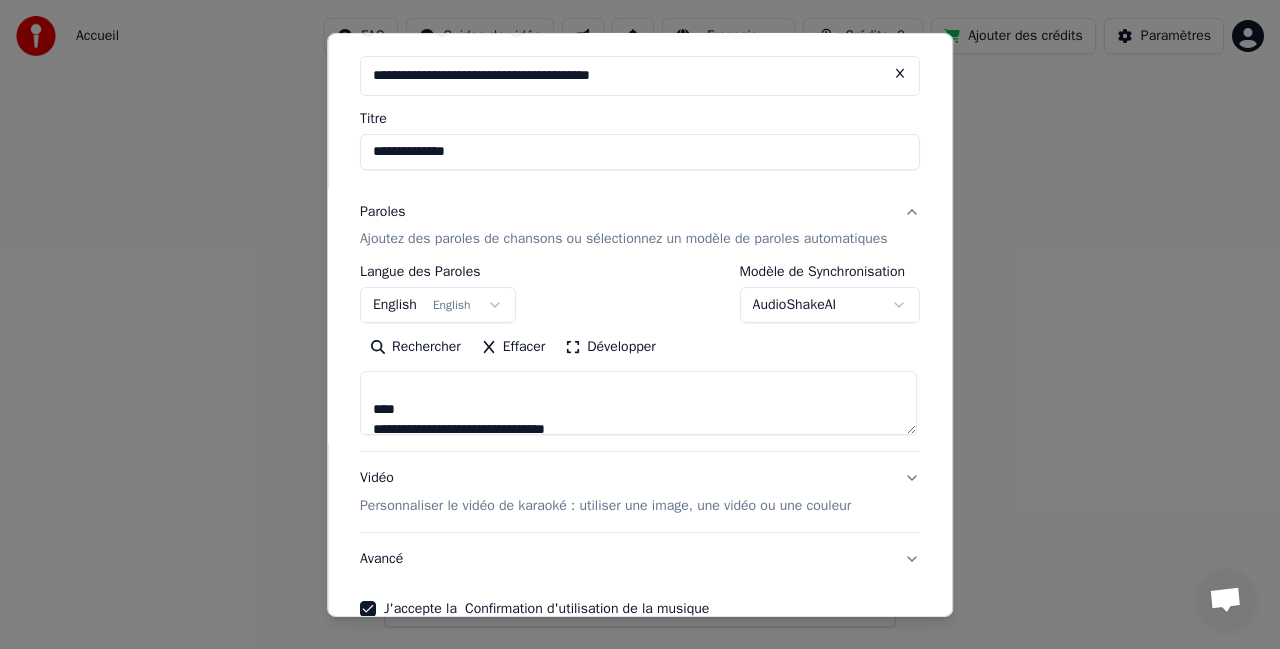 click on "**********" at bounding box center [640, 314] 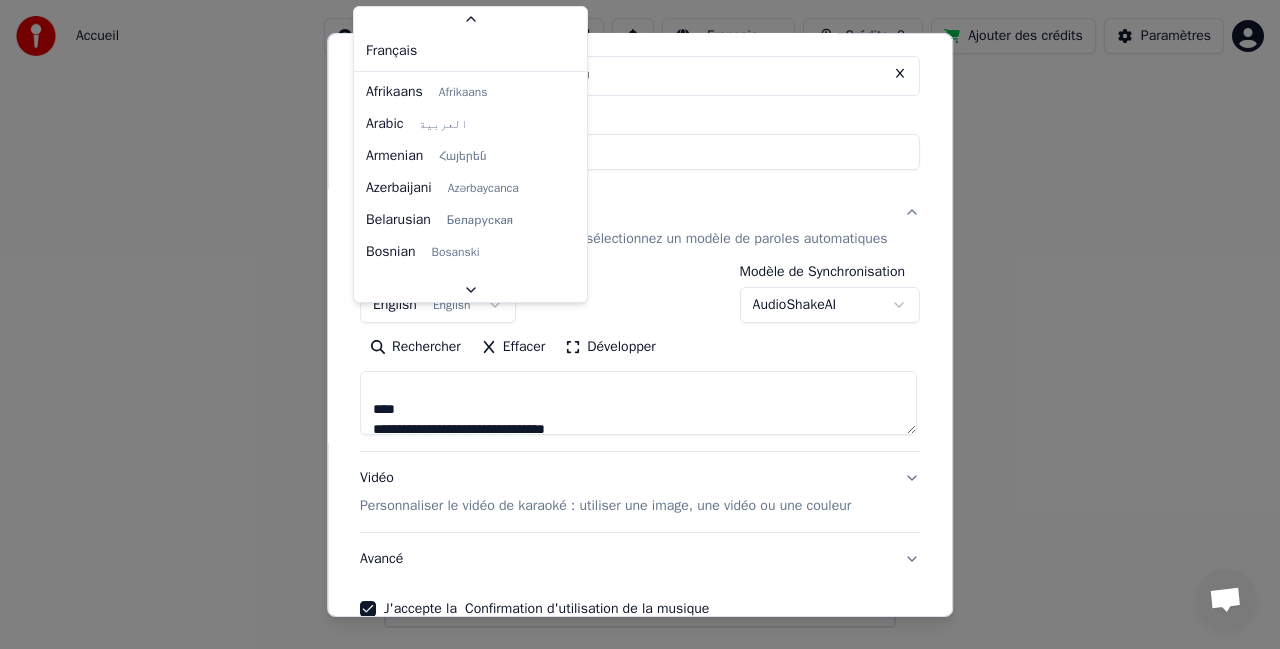 click on "**********" at bounding box center (640, 314) 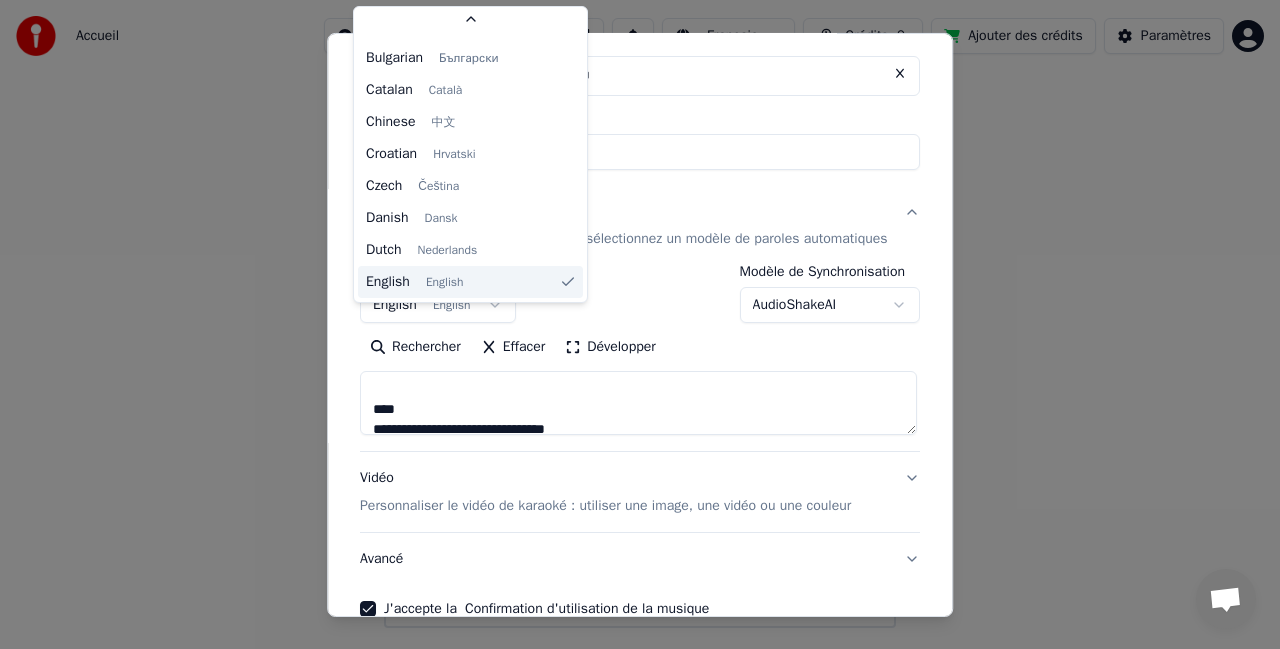 scroll, scrollTop: 66, scrollLeft: 0, axis: vertical 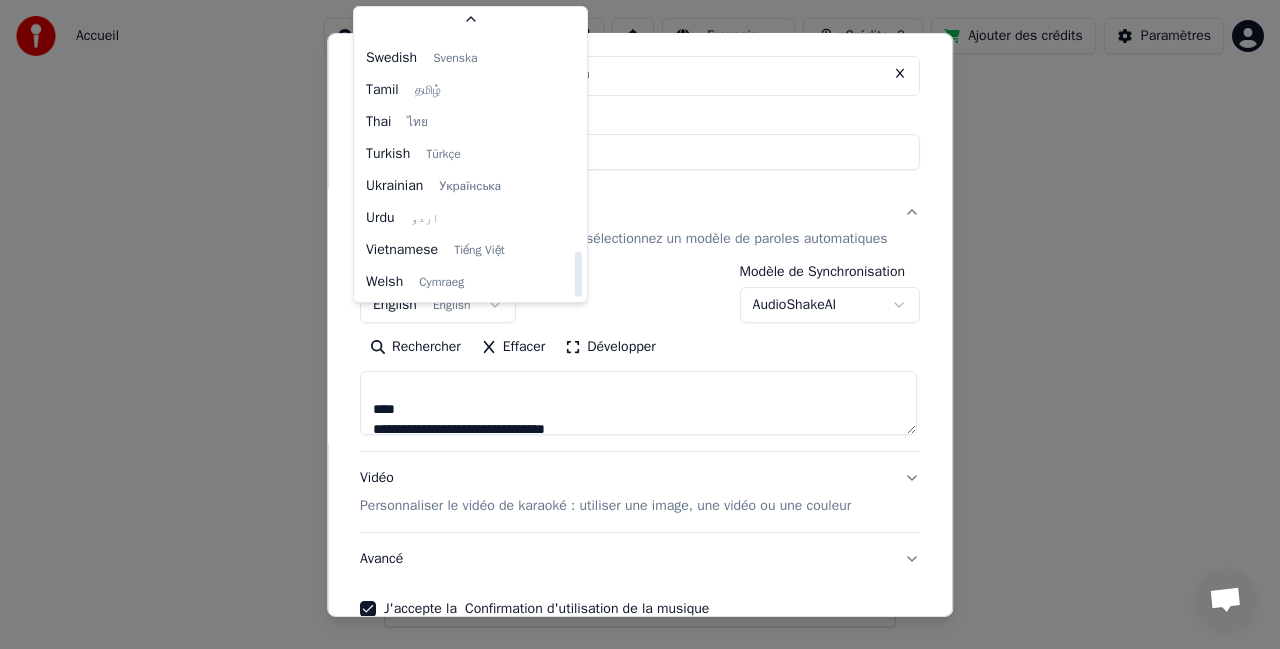 drag, startPoint x: 581, startPoint y: 97, endPoint x: 668, endPoint y: 292, distance: 213.52751 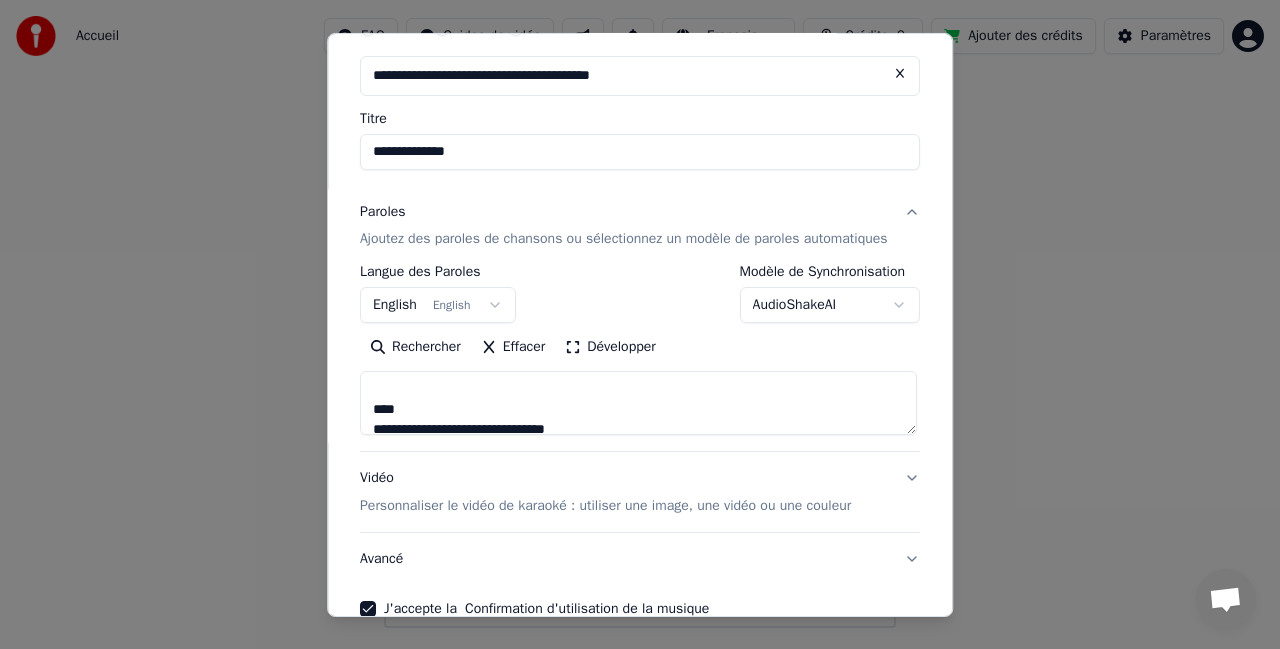 click on "**********" at bounding box center (640, 314) 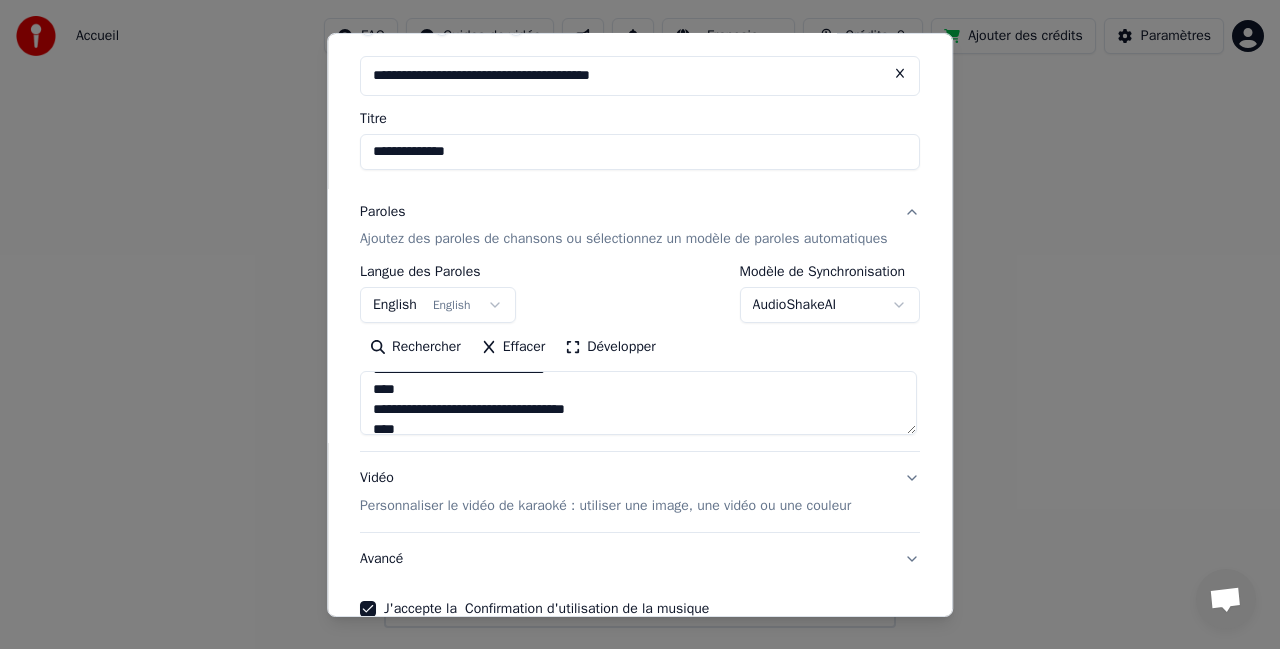 scroll, scrollTop: 0, scrollLeft: 0, axis: both 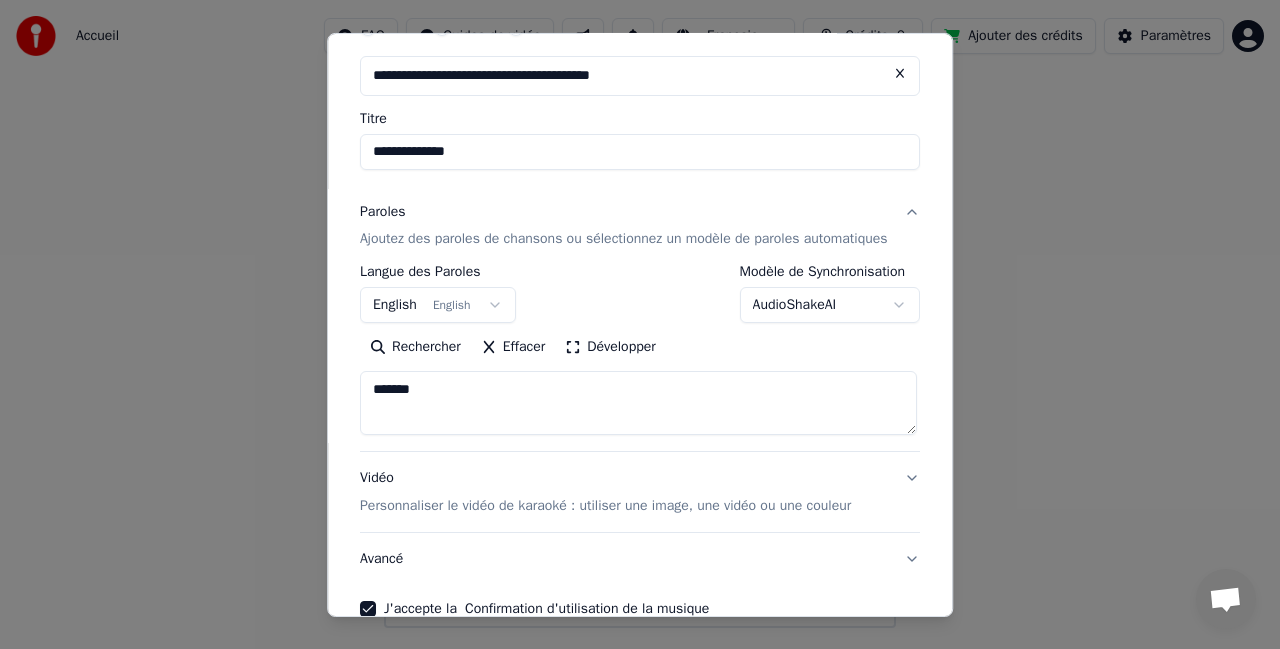 drag, startPoint x: 392, startPoint y: 434, endPoint x: 589, endPoint y: 343, distance: 217.0023 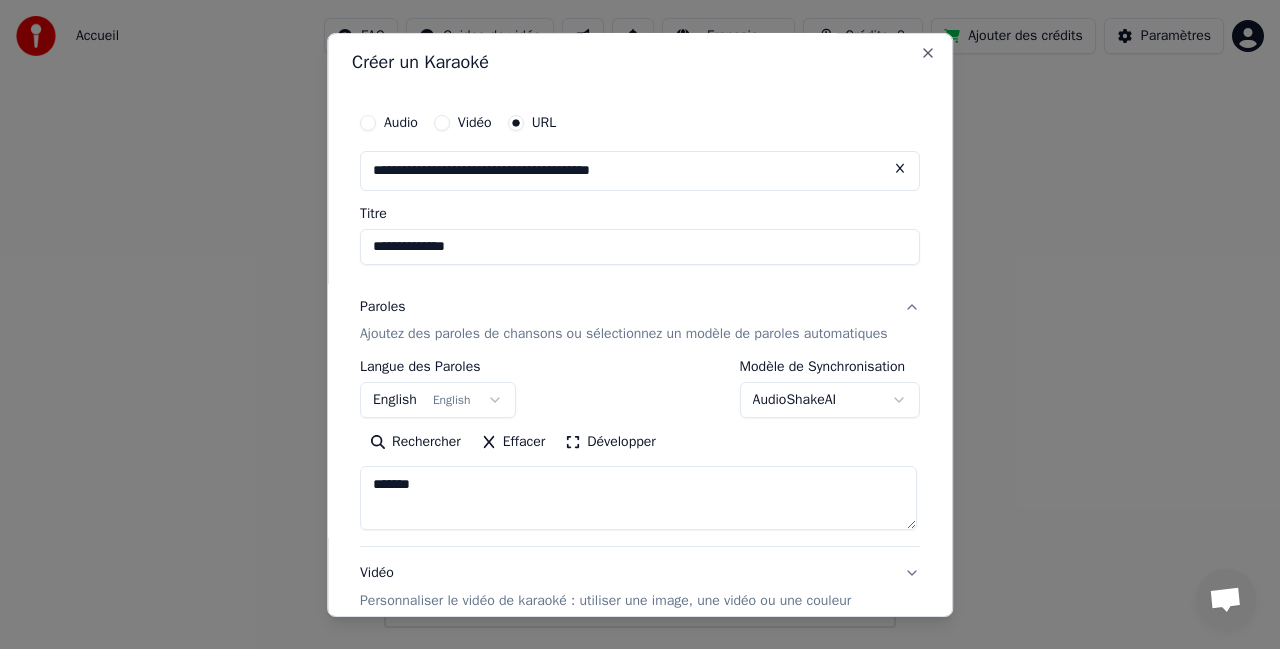 scroll, scrollTop: 0, scrollLeft: 0, axis: both 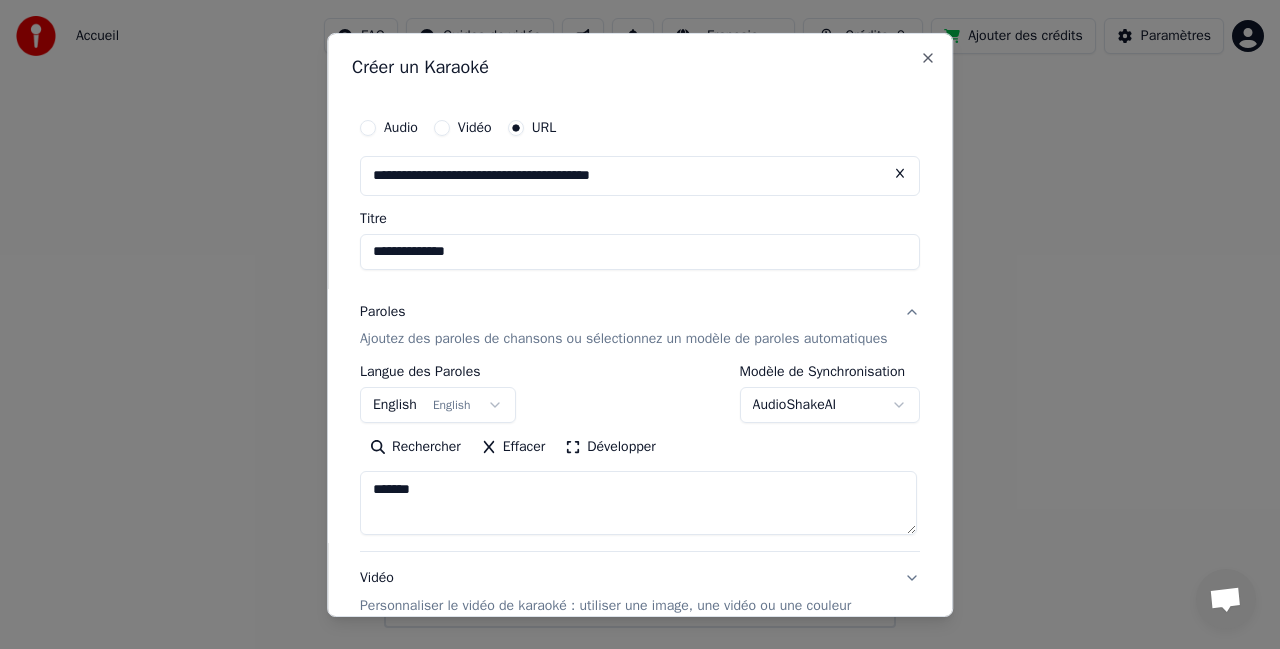 click at bounding box center (638, 503) 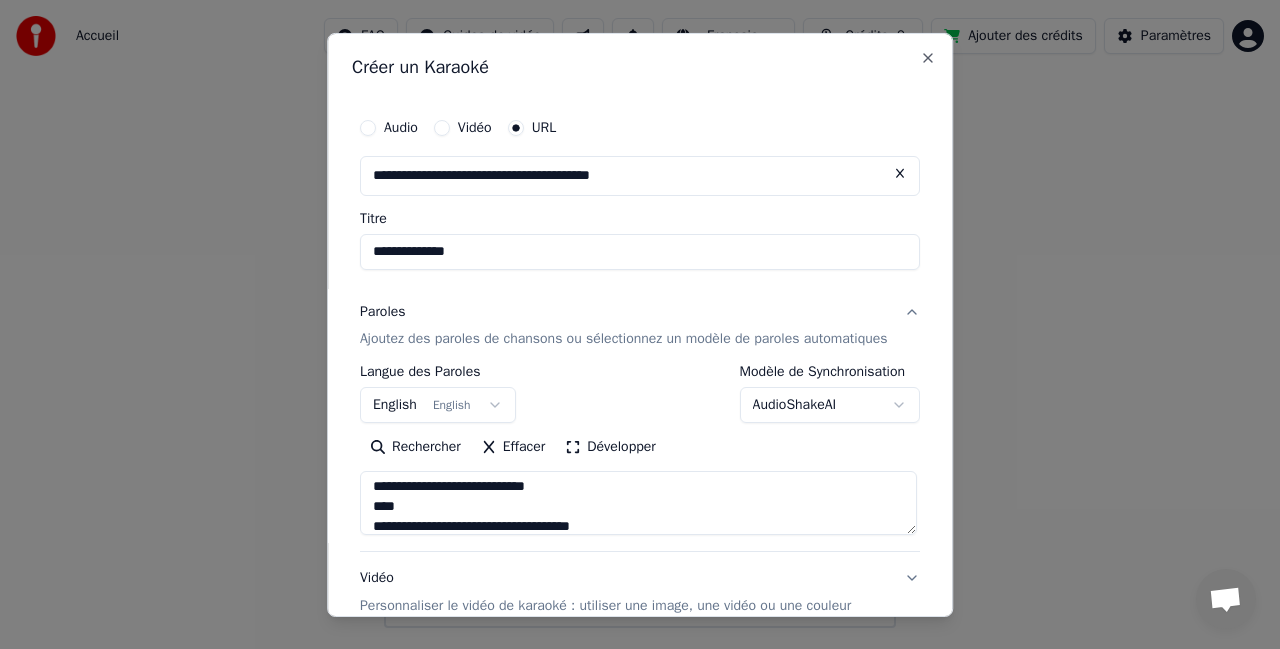 scroll, scrollTop: 106, scrollLeft: 0, axis: vertical 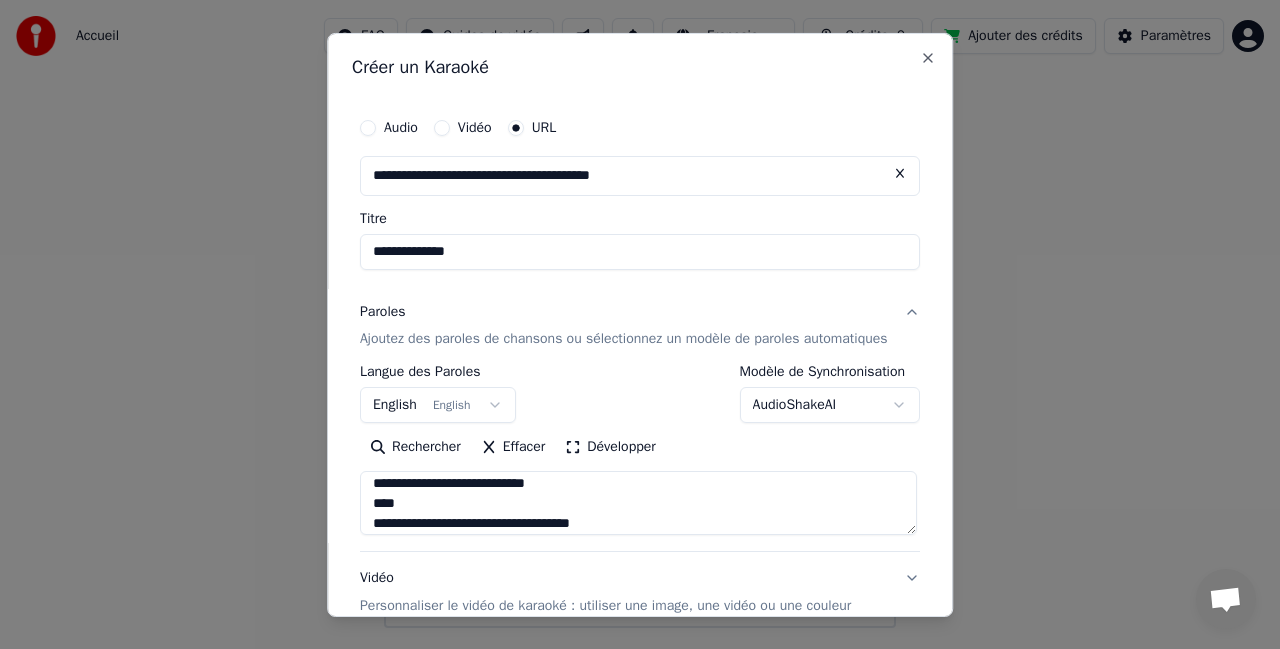 click at bounding box center [638, 503] 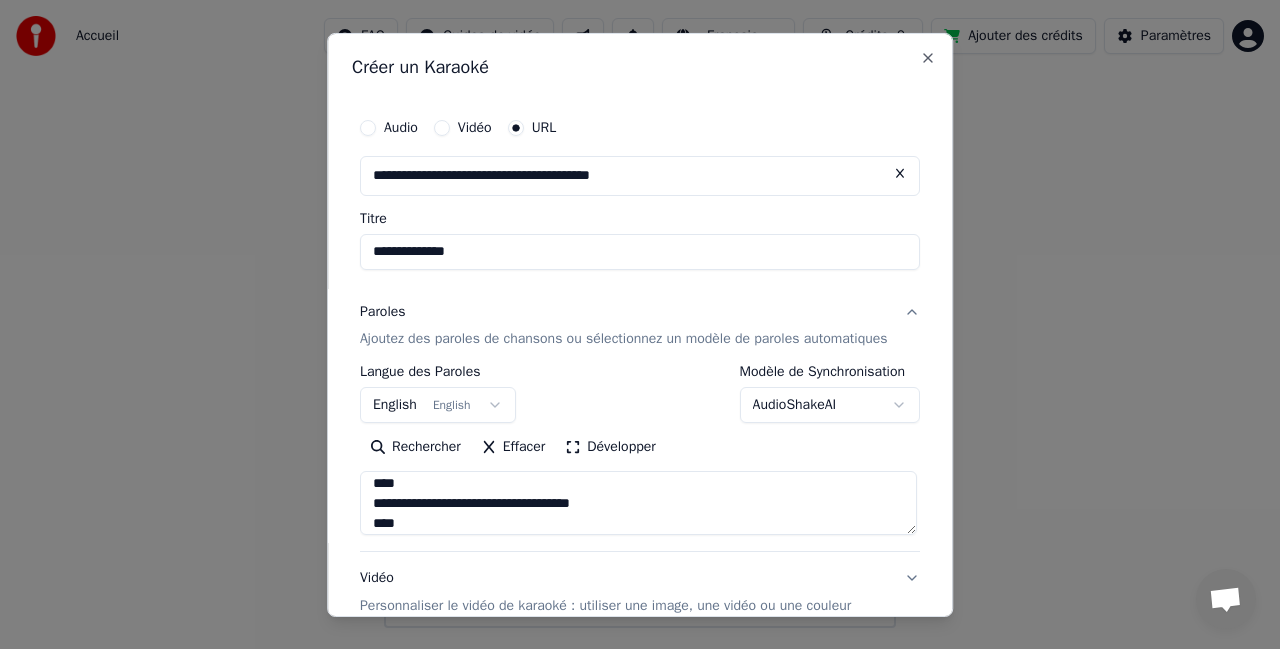 click at bounding box center (638, 503) 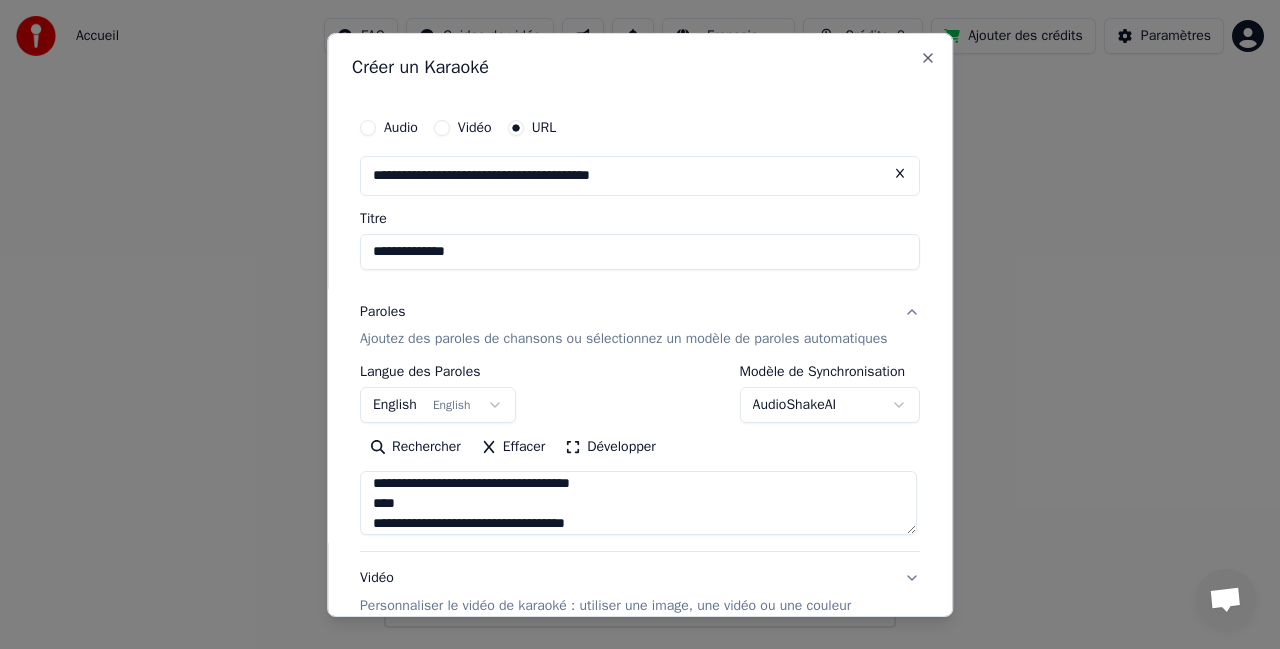 click at bounding box center (638, 503) 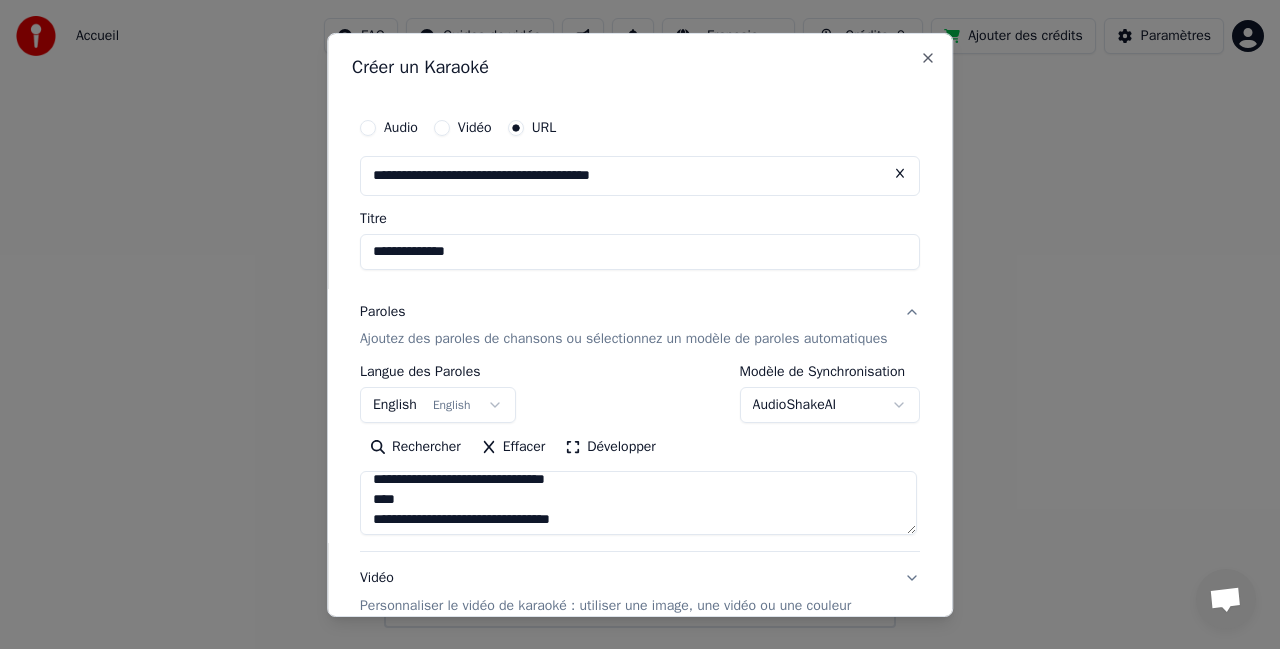 scroll, scrollTop: 206, scrollLeft: 0, axis: vertical 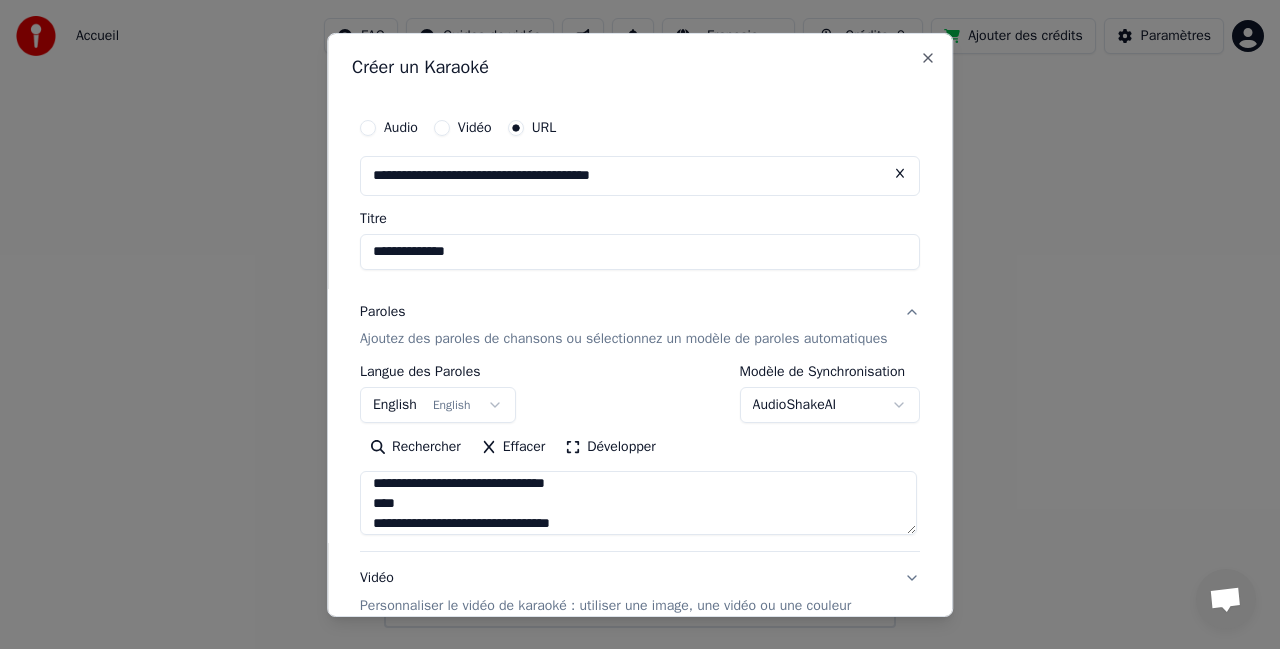 click at bounding box center [638, 503] 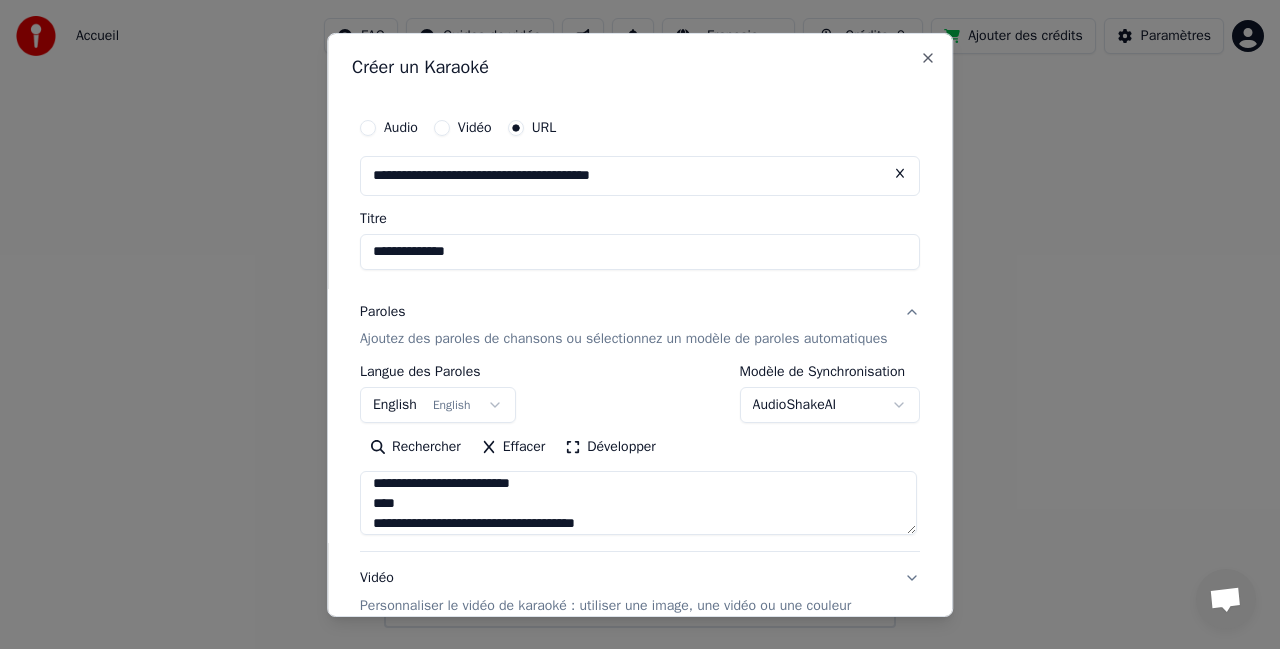 scroll, scrollTop: 386, scrollLeft: 0, axis: vertical 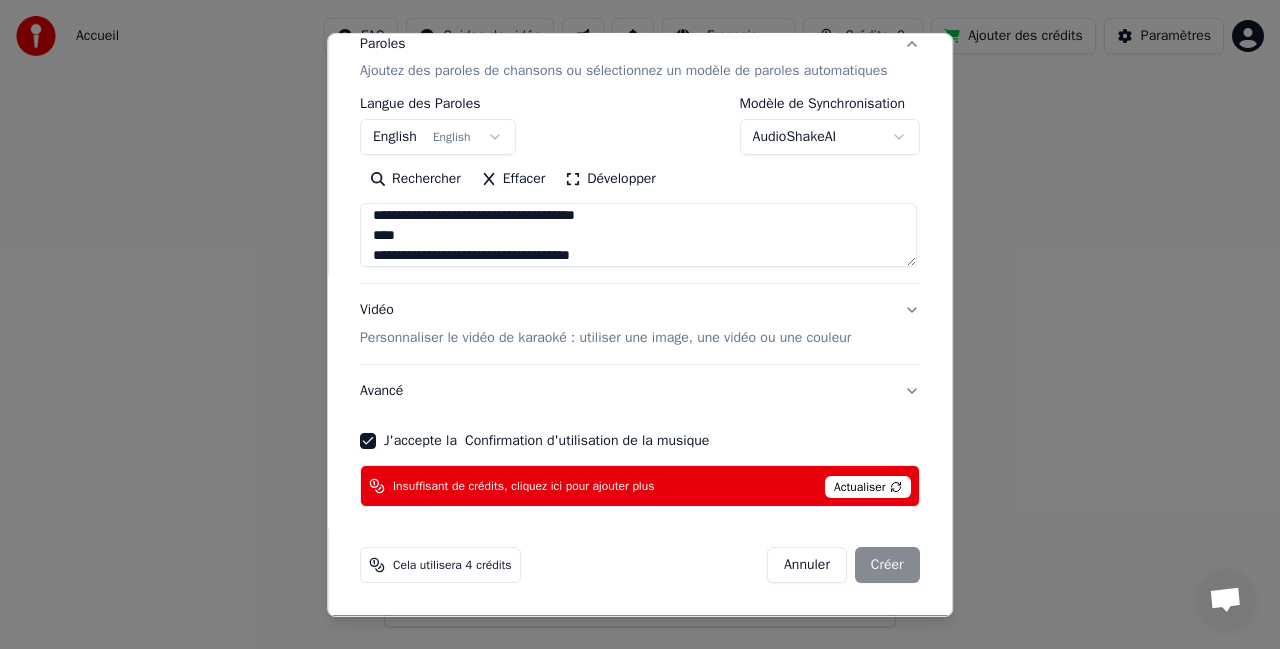 type on "**********" 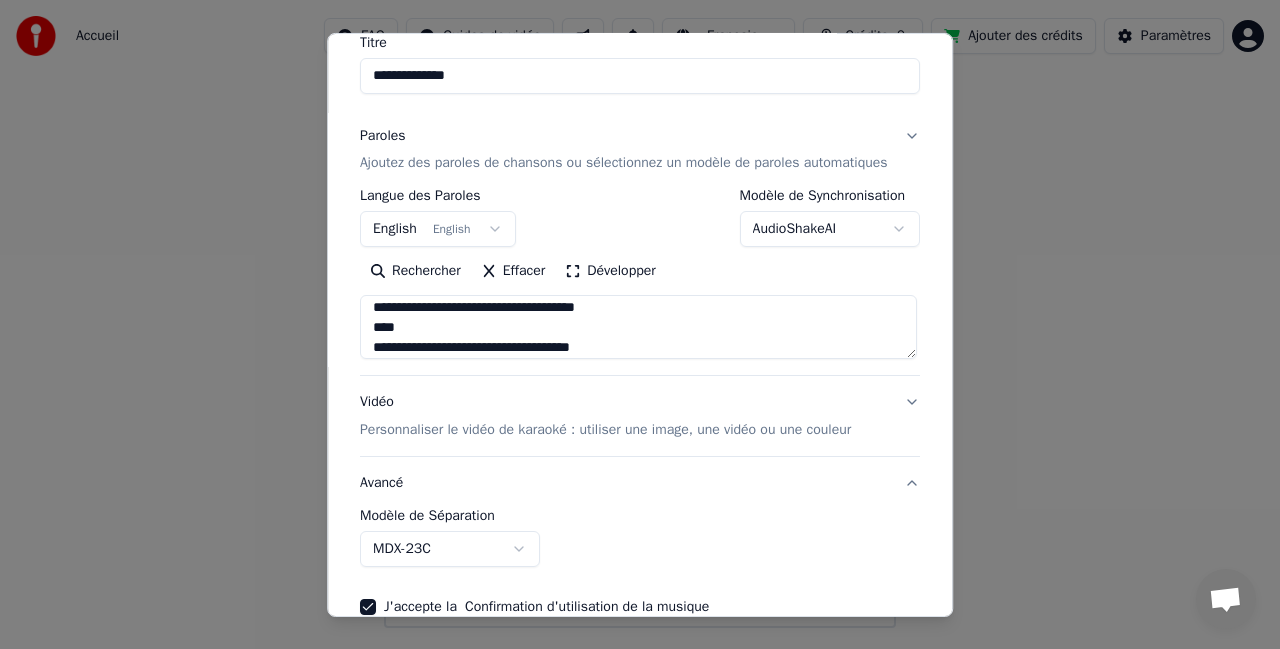 scroll, scrollTop: 176, scrollLeft: 0, axis: vertical 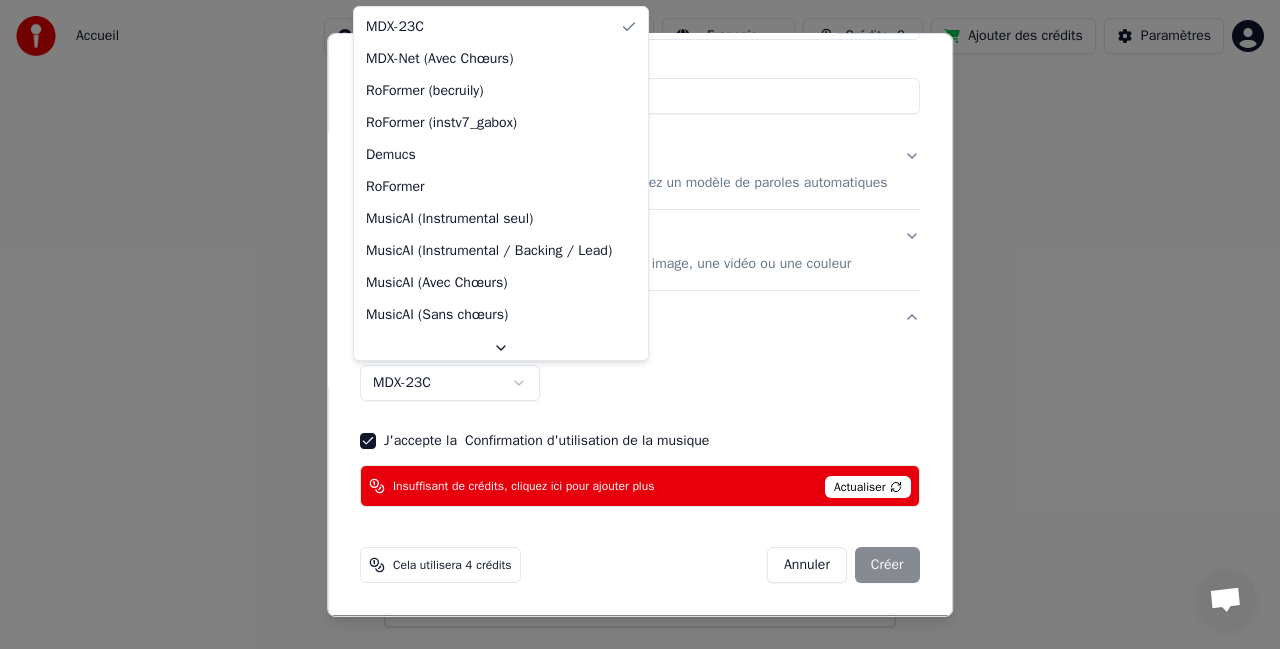 click on "**********" at bounding box center (640, 314) 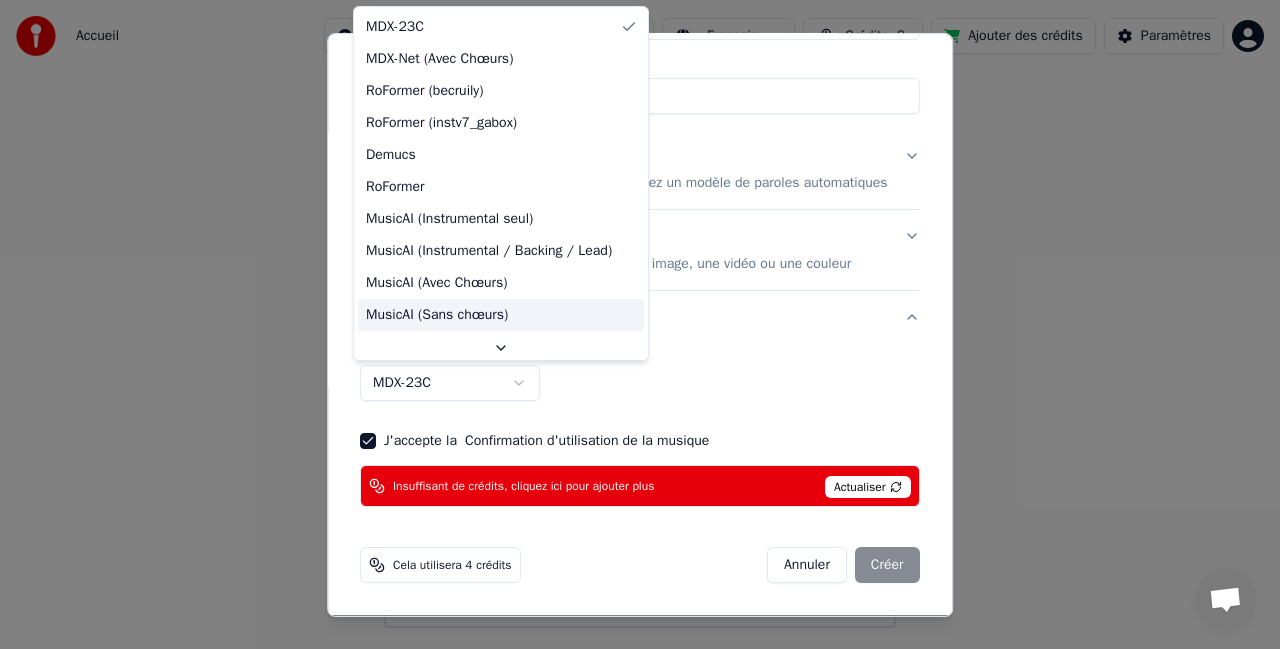 scroll, scrollTop: 31, scrollLeft: 0, axis: vertical 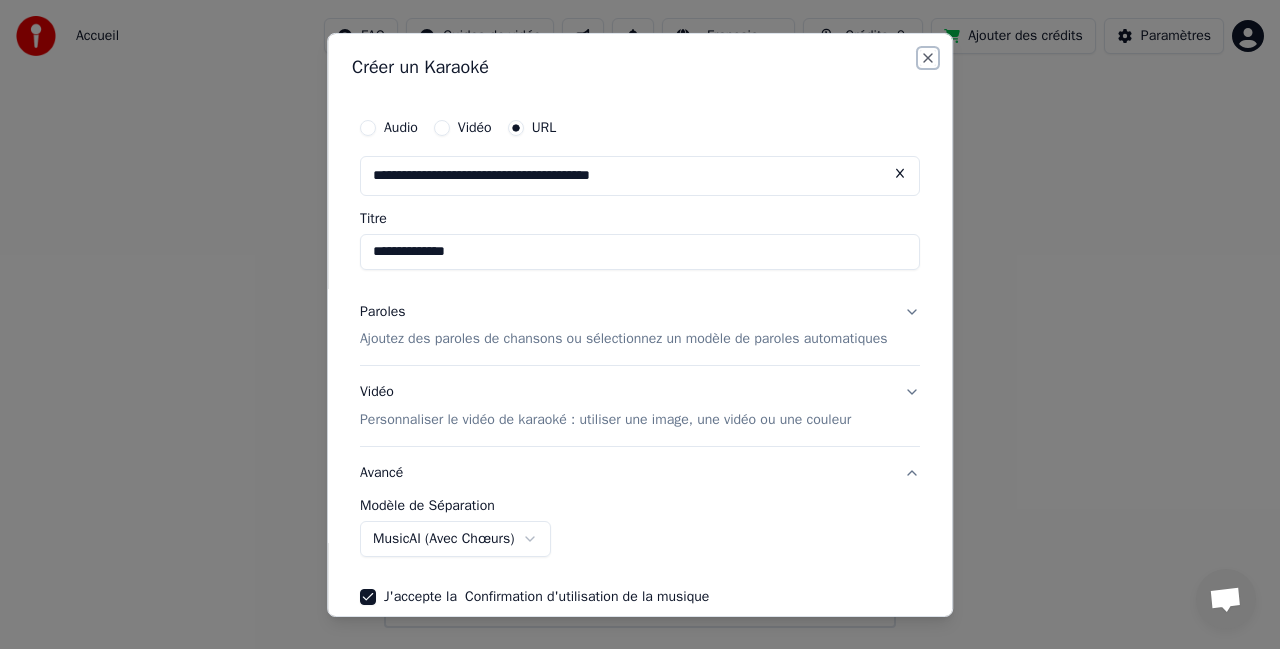 click on "Close" at bounding box center (928, 57) 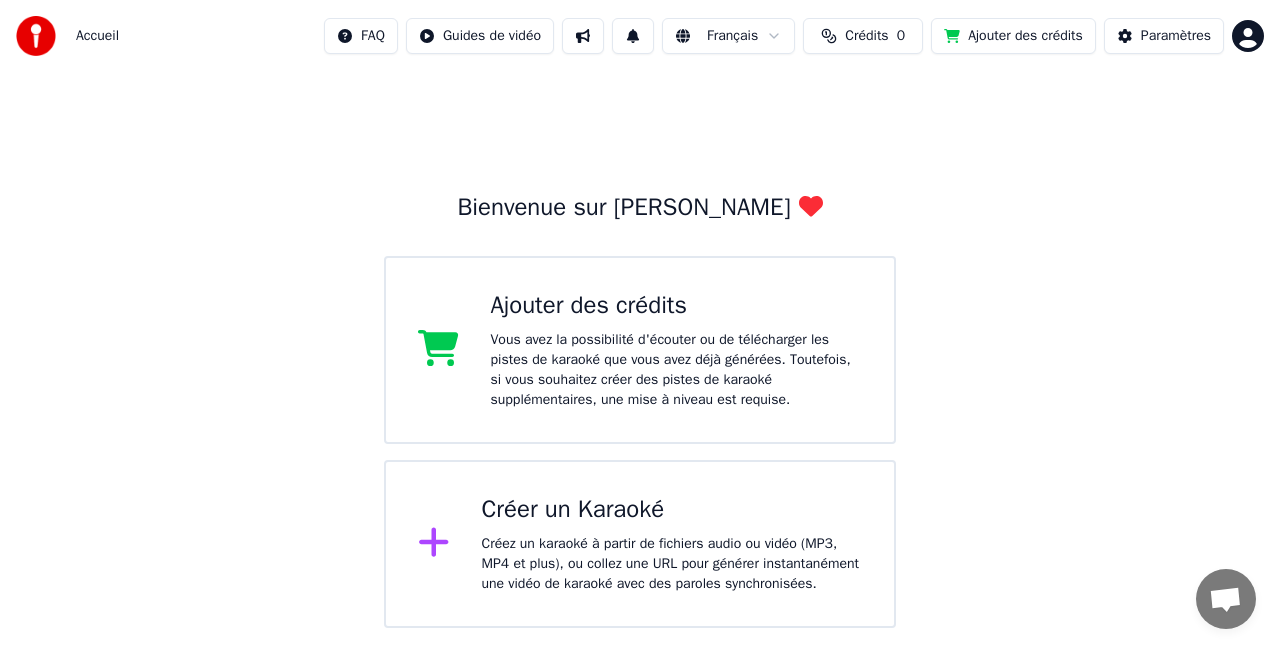 click on "Ajouter des crédits" at bounding box center (1013, 36) 